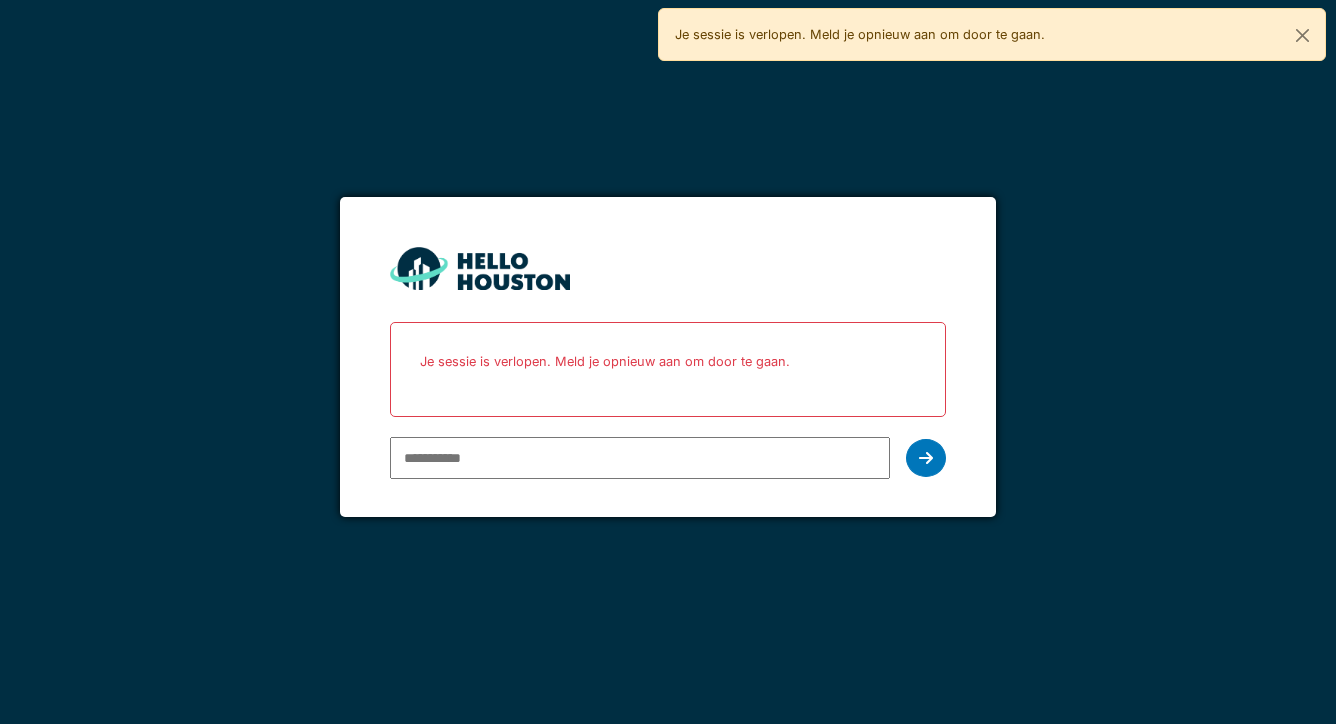 scroll, scrollTop: 0, scrollLeft: 0, axis: both 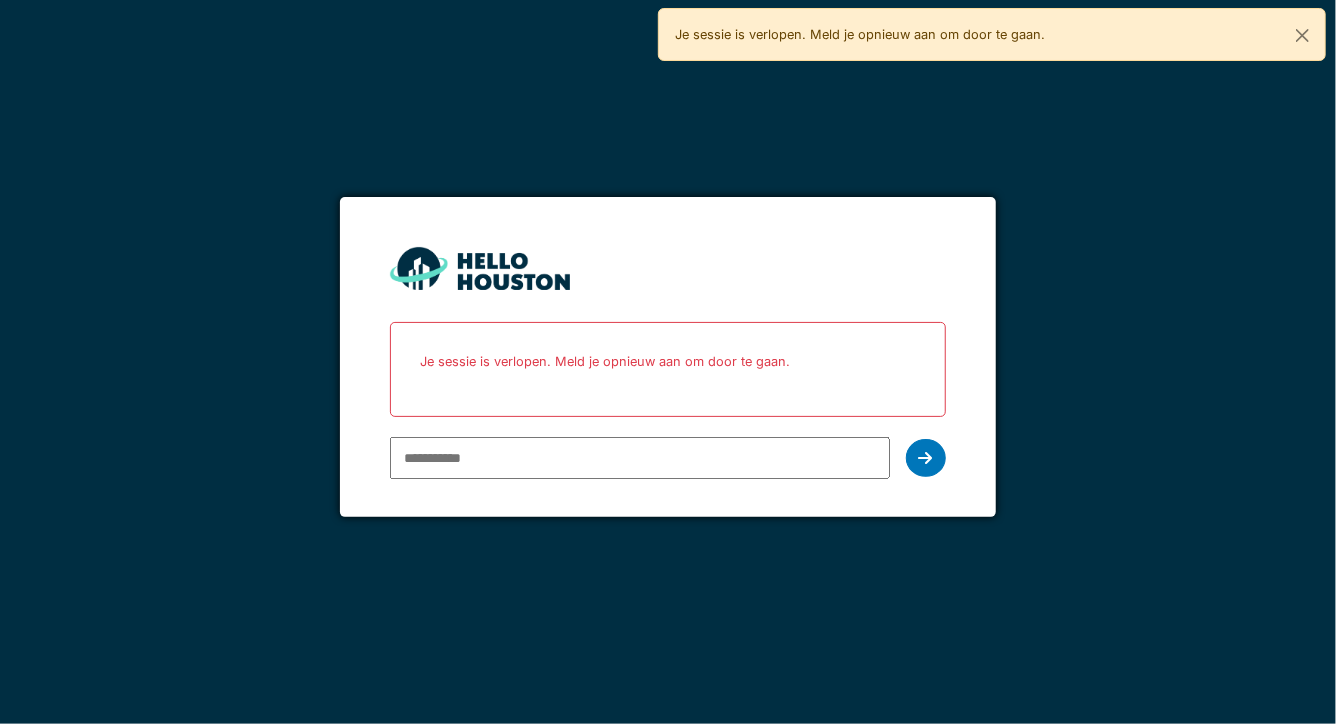 click at bounding box center [390, 457] 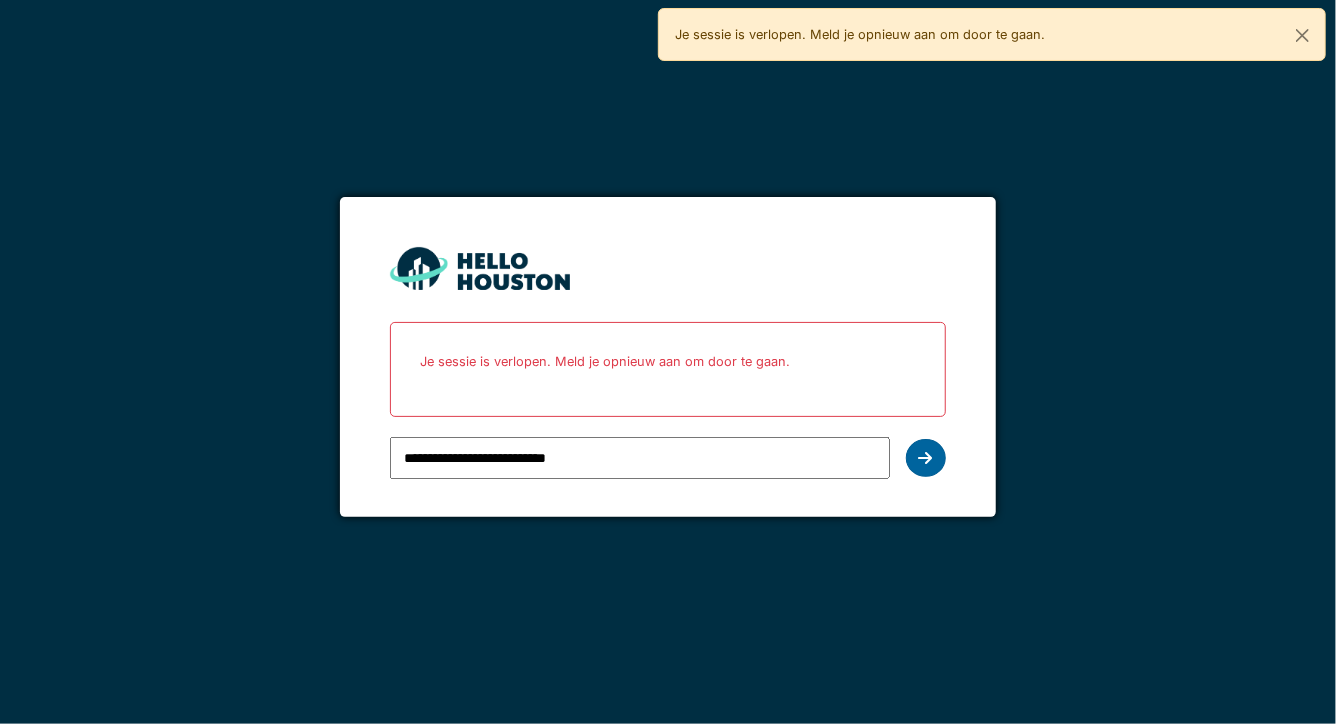 click at bounding box center [926, 458] 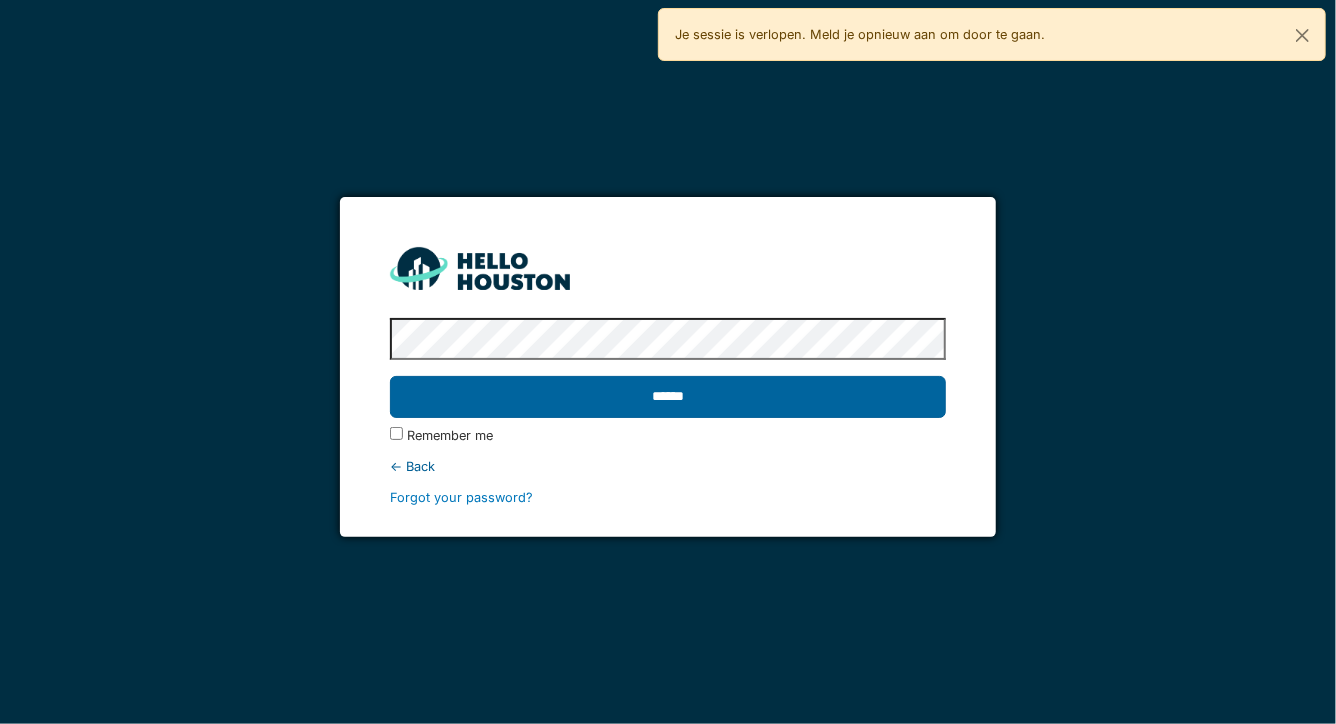 click on "******" at bounding box center (667, 397) 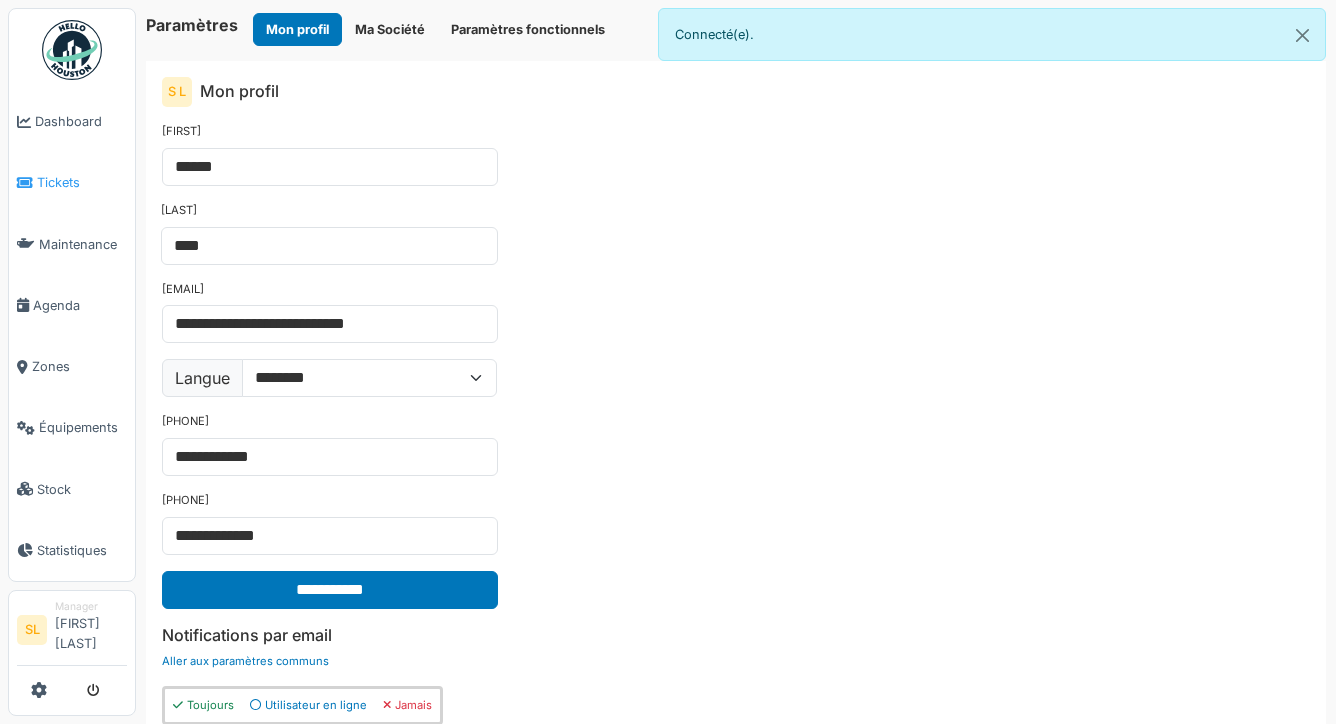 scroll, scrollTop: 0, scrollLeft: 0, axis: both 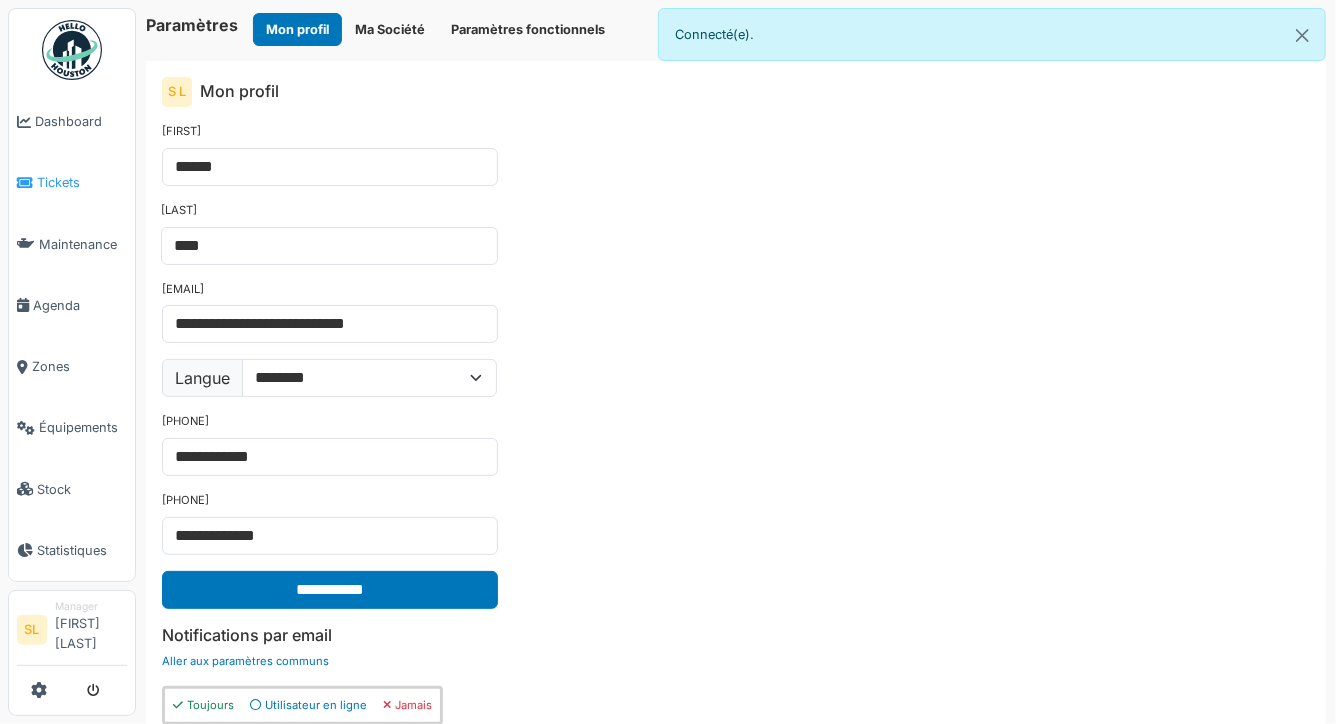 click on "Tickets" at bounding box center [82, 182] 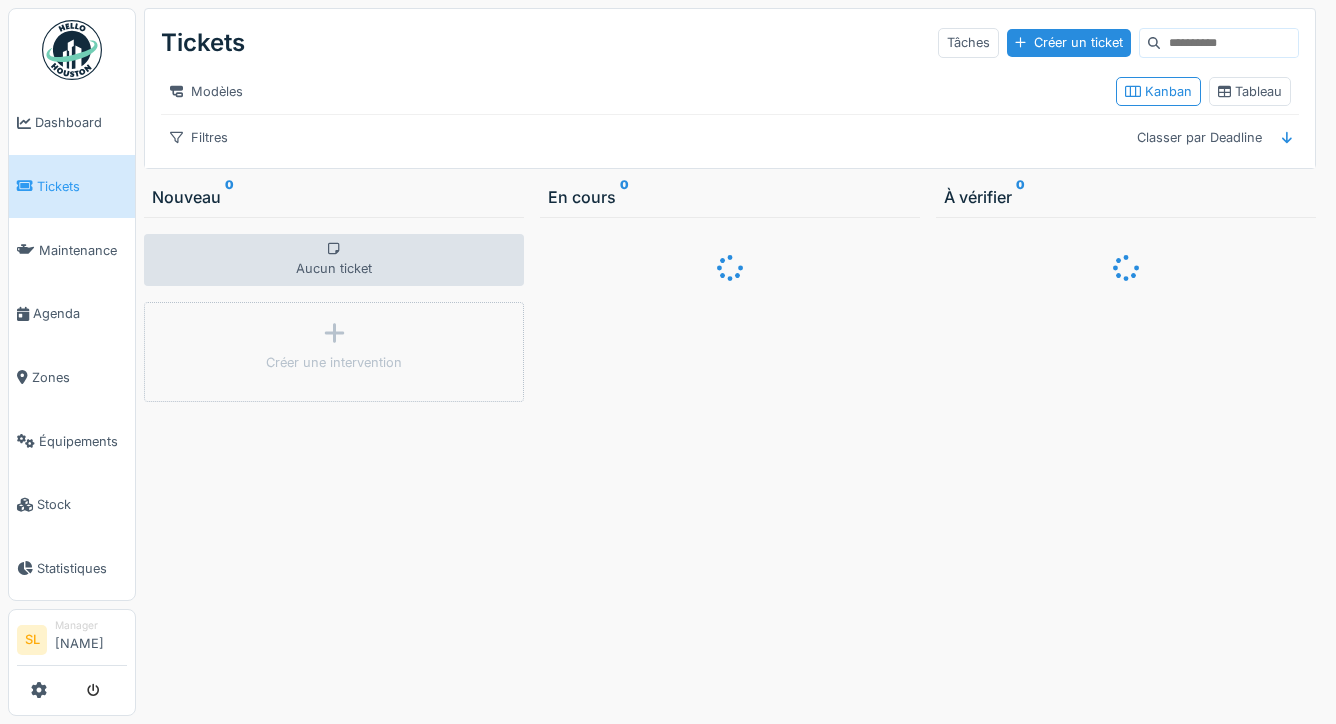 scroll, scrollTop: 0, scrollLeft: 0, axis: both 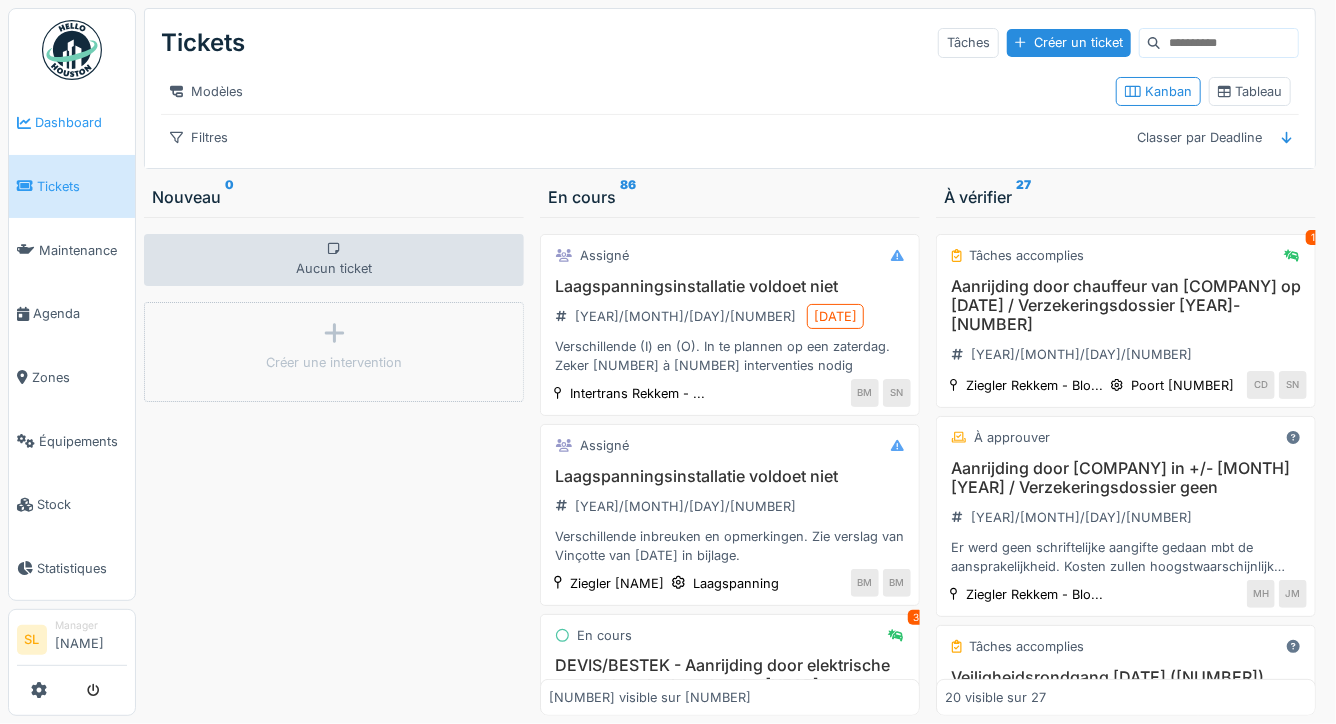 click on "Dashboard" at bounding box center [81, 122] 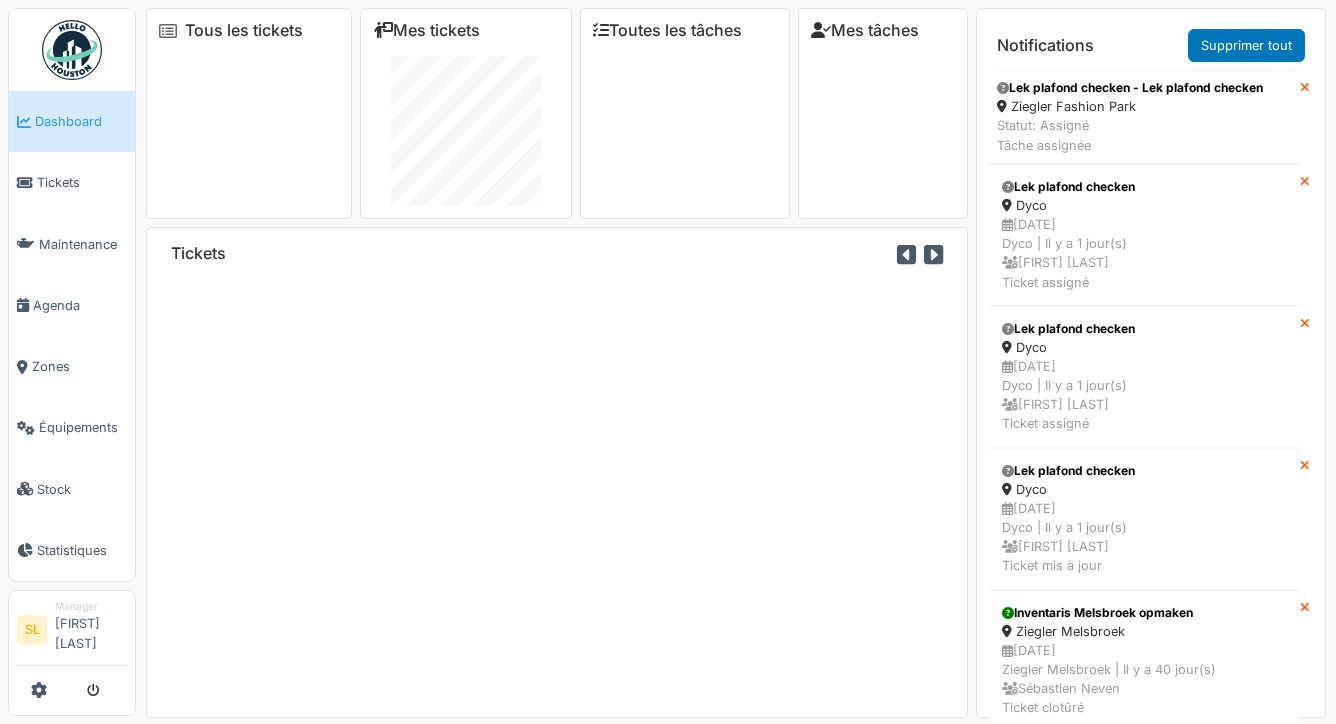 scroll, scrollTop: 0, scrollLeft: 0, axis: both 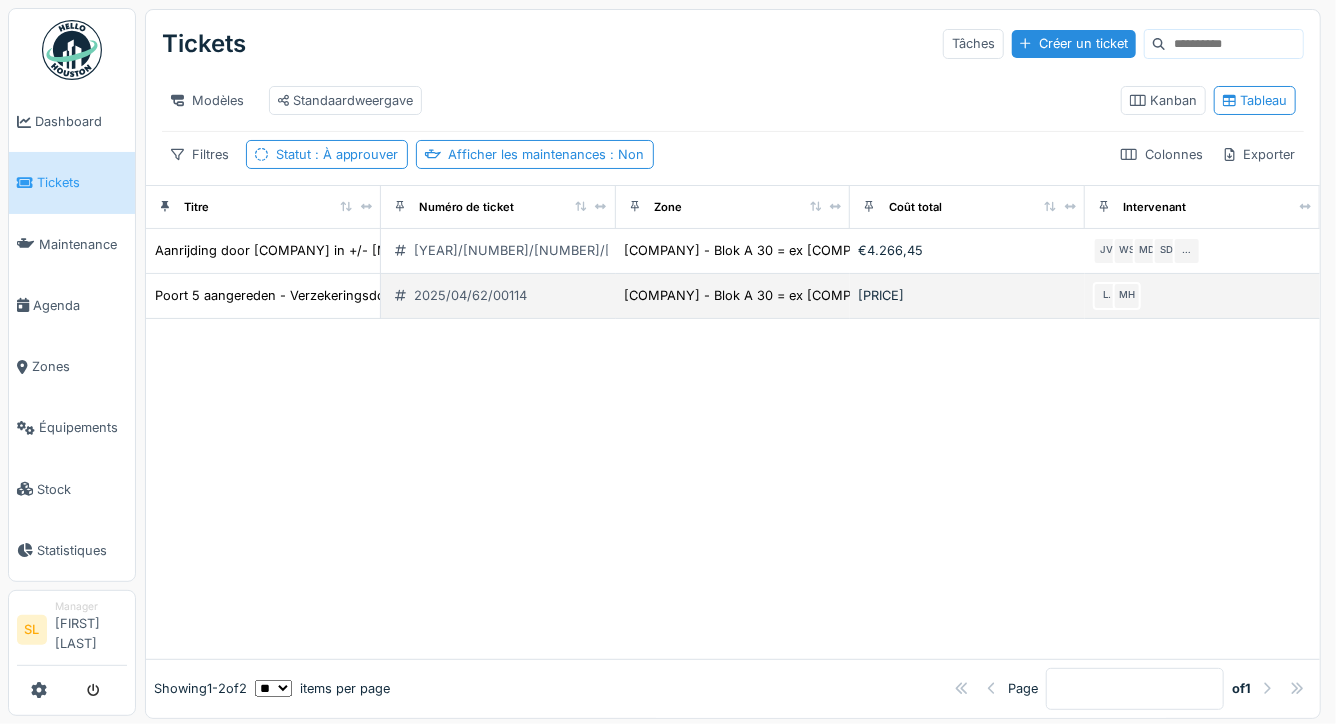 click on "€4.240,66" at bounding box center [403, 250] 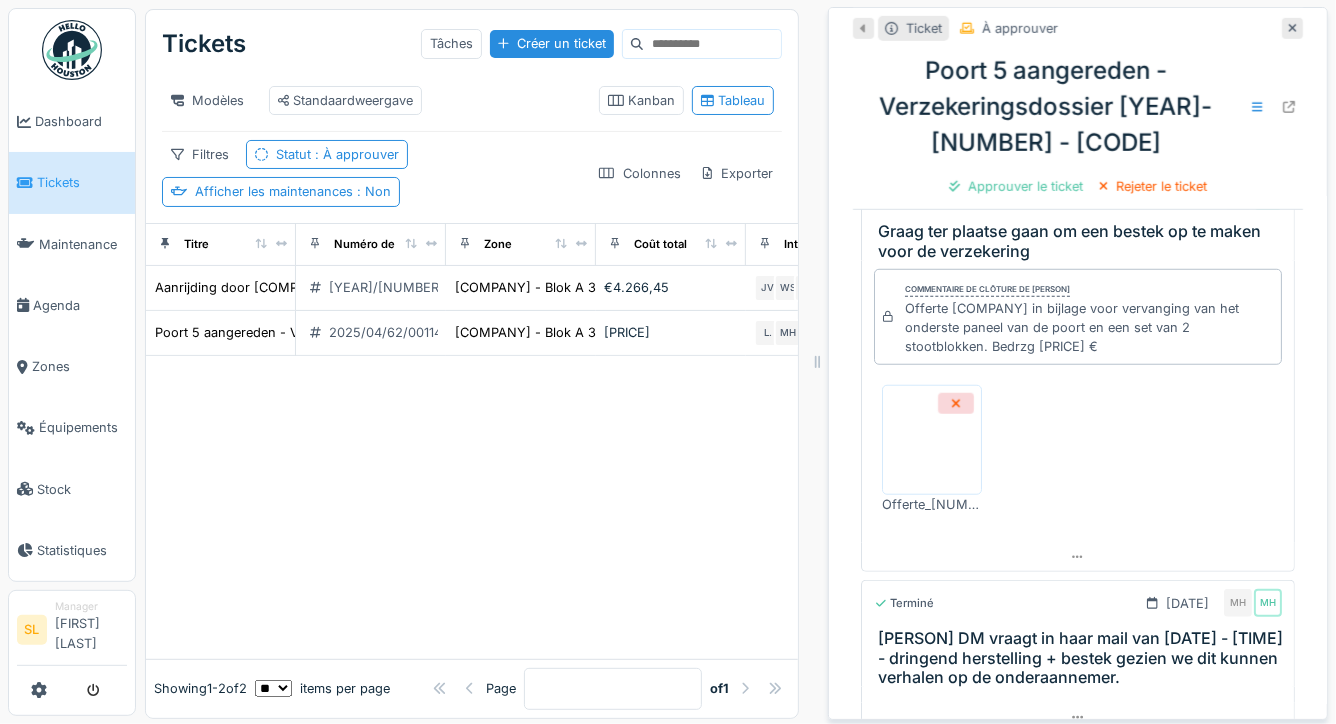 scroll, scrollTop: 599, scrollLeft: 0, axis: vertical 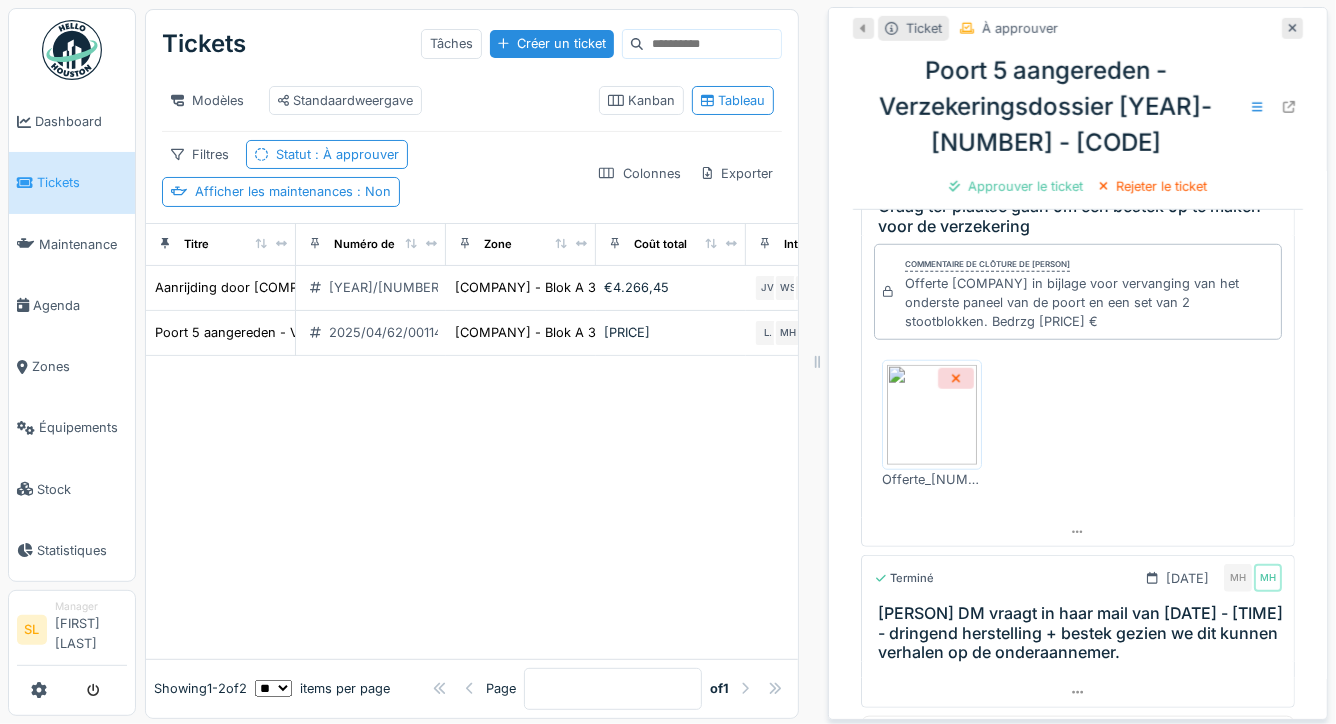 click at bounding box center (932, 415) 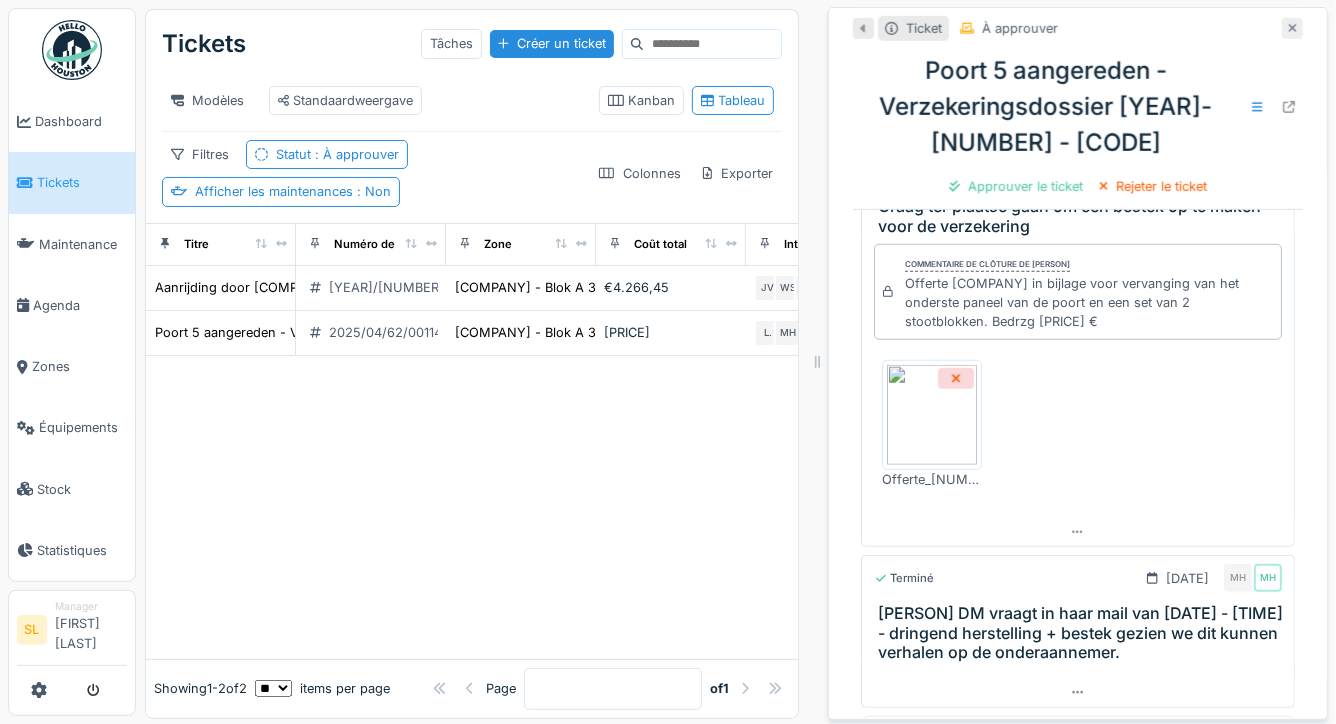 click at bounding box center [1292, 28] 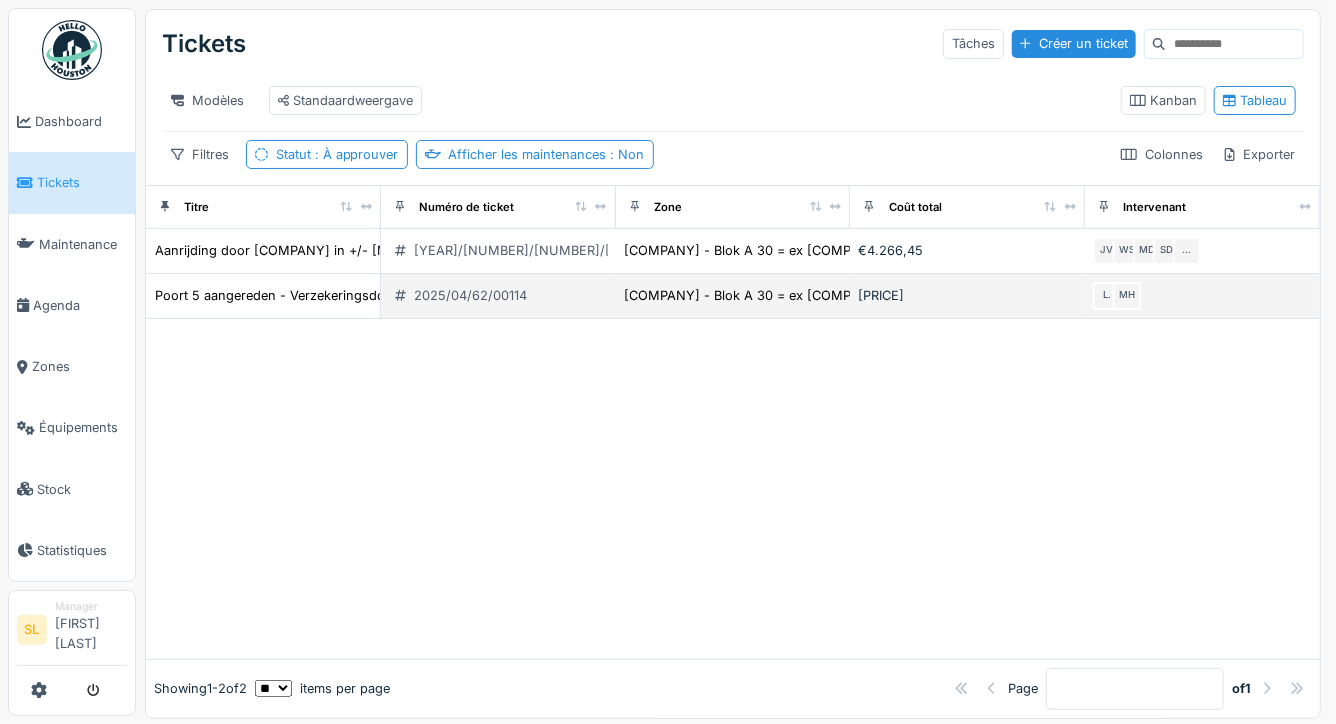 click on "Ziegler Rekkem - Blok A 30 = ex DSV" at bounding box center [733, 251] 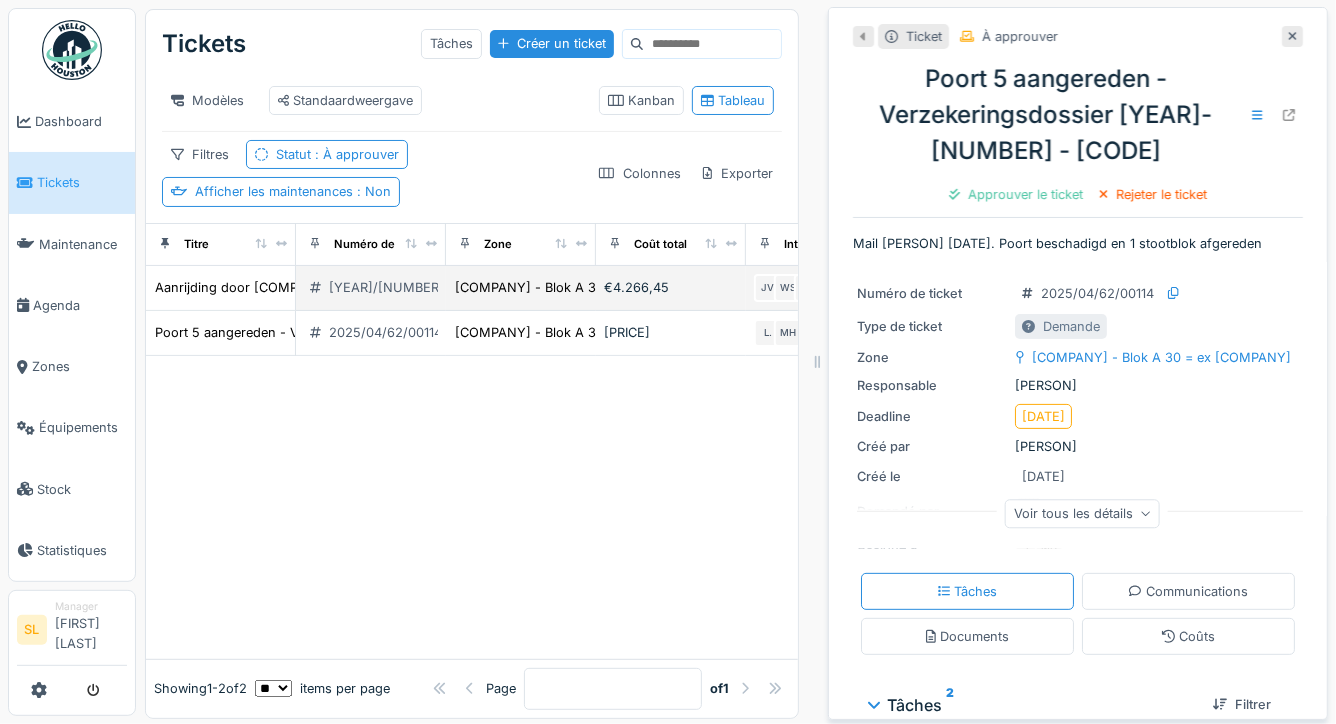 click on "Ziegler Rekkem - Blok A 30 = ex DSV" at bounding box center [521, 288] 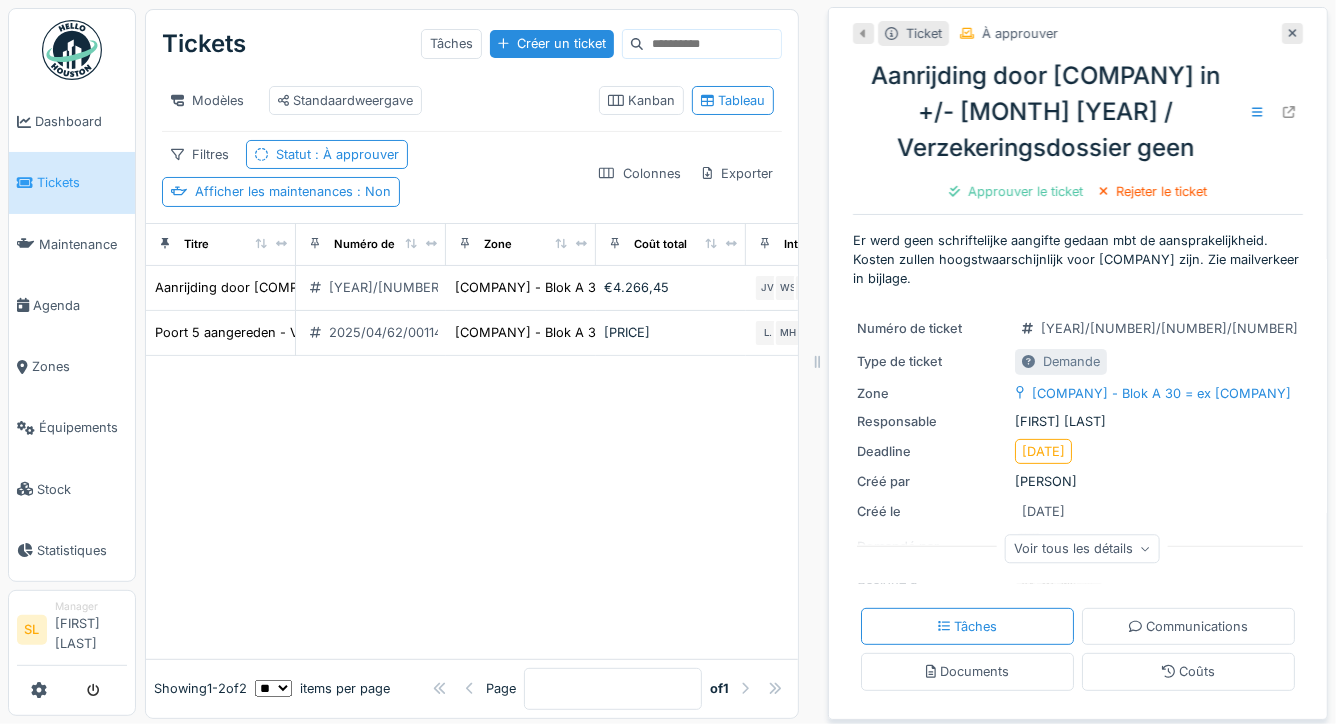 scroll, scrollTop: 0, scrollLeft: 0, axis: both 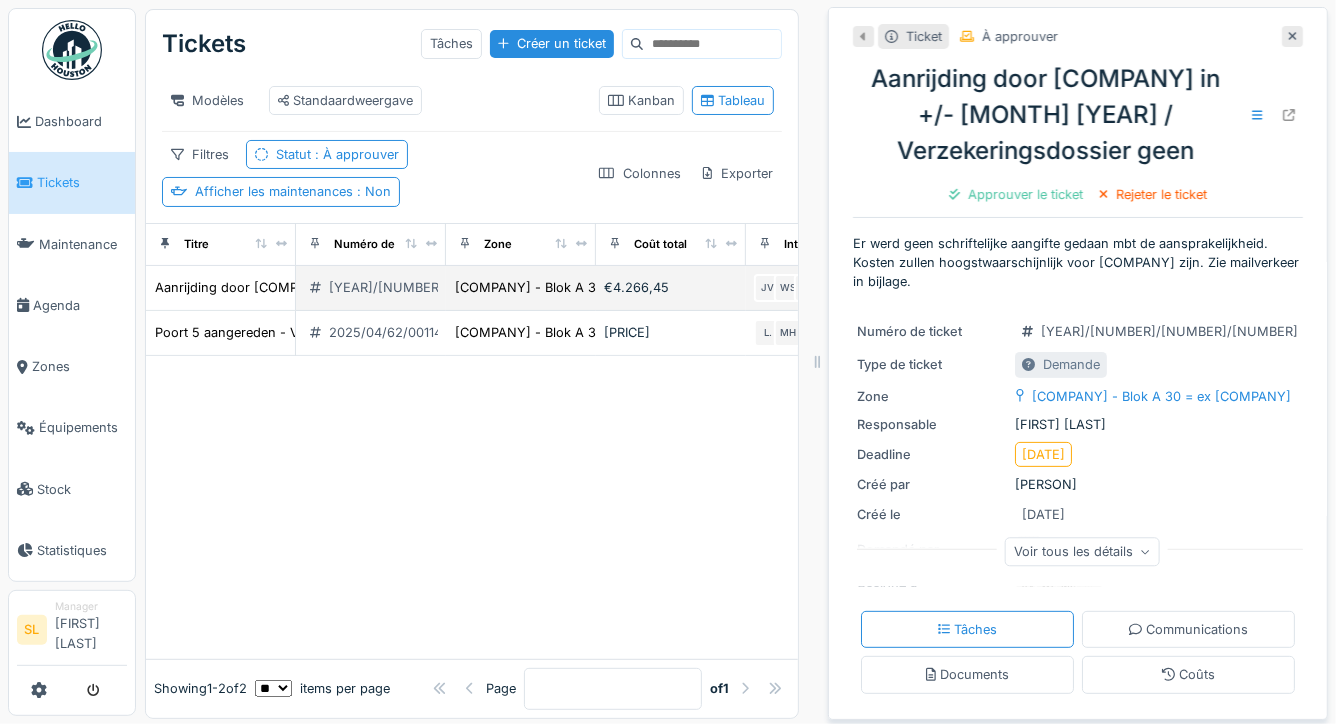 click on "2025/01/62/00050" at bounding box center (457, 287) 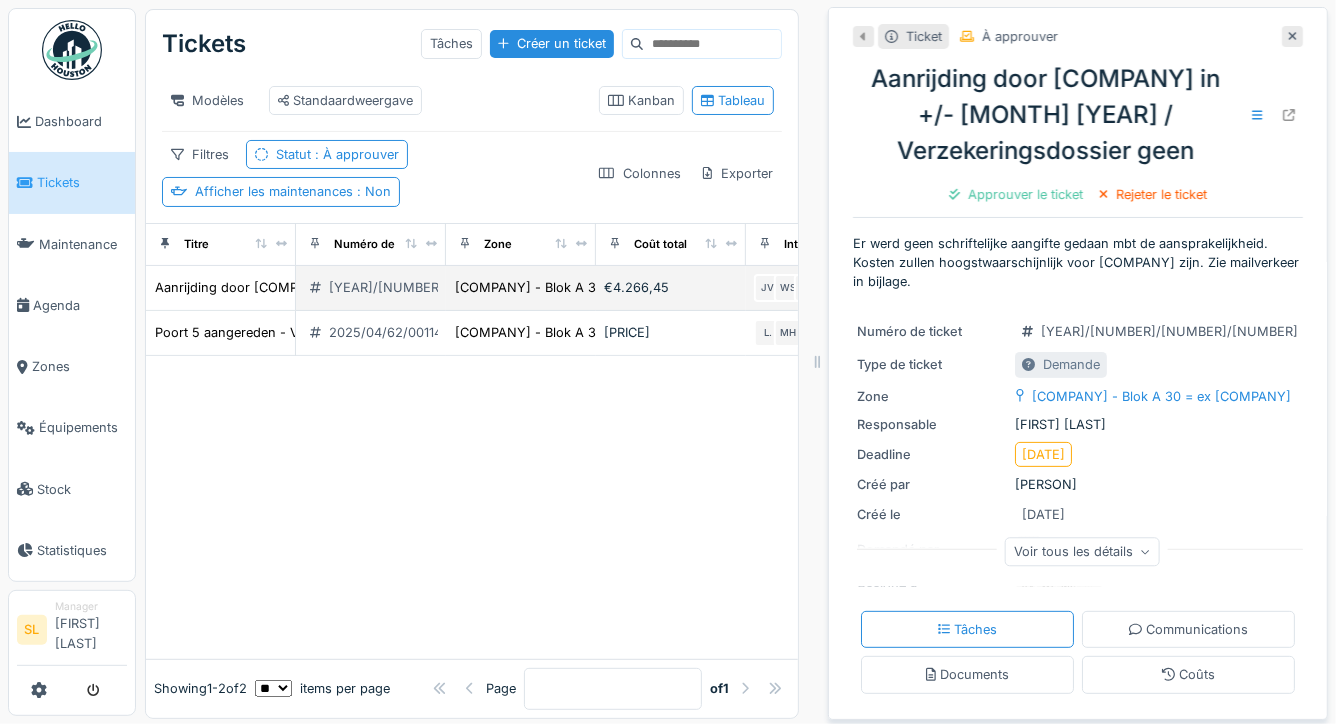 click on "2025/01/62/00050" at bounding box center [457, 287] 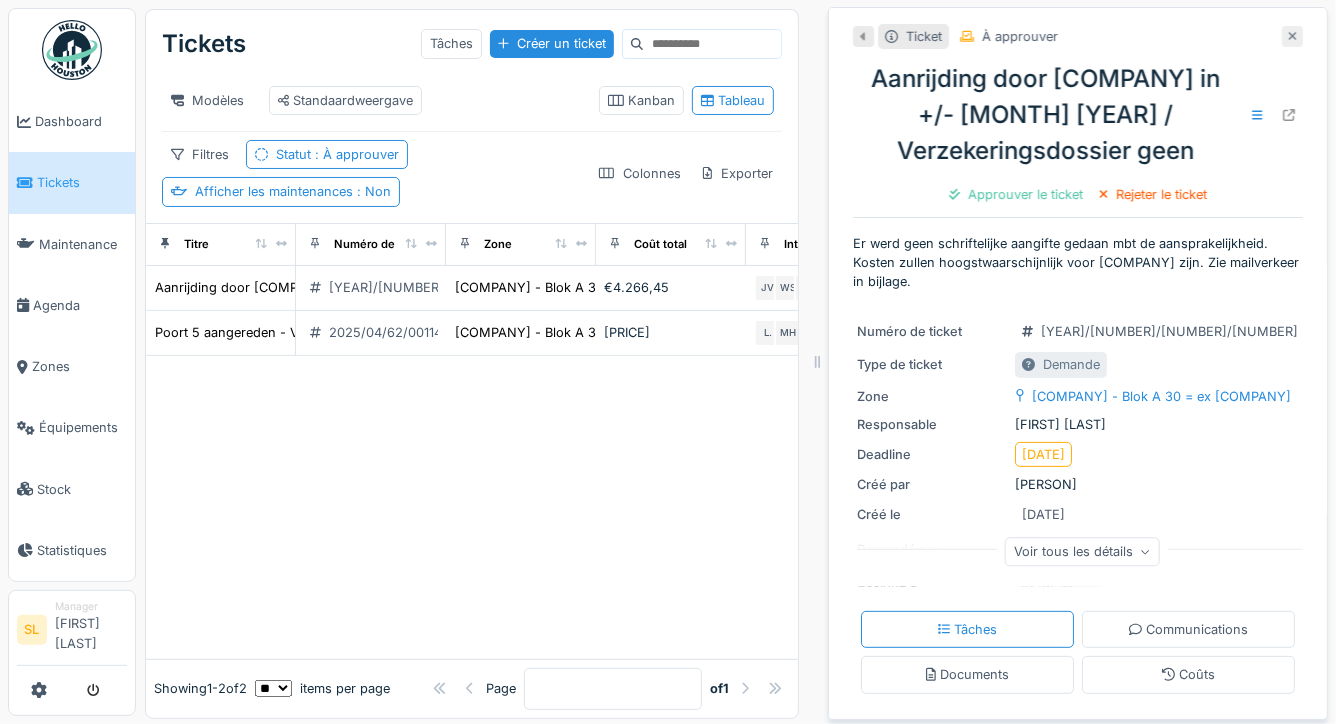 click at bounding box center [1293, 36] 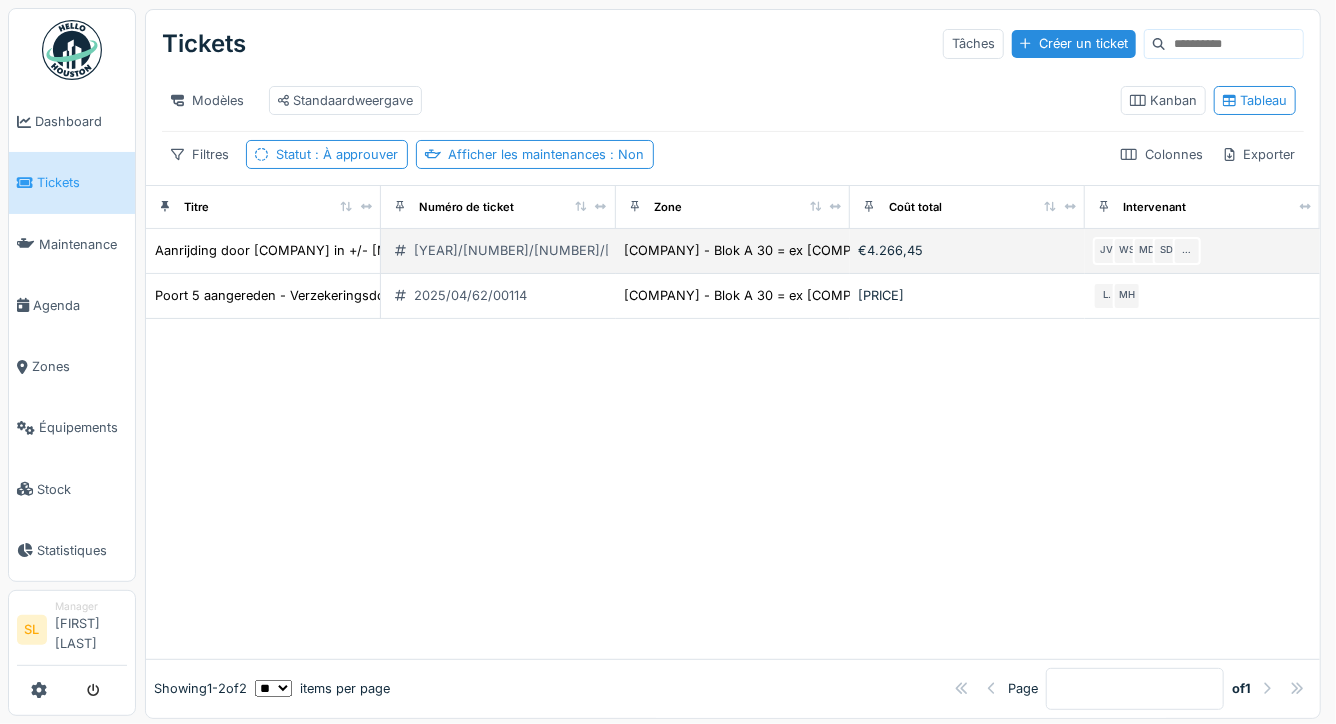 click on "€4.266,45" at bounding box center (403, 250) 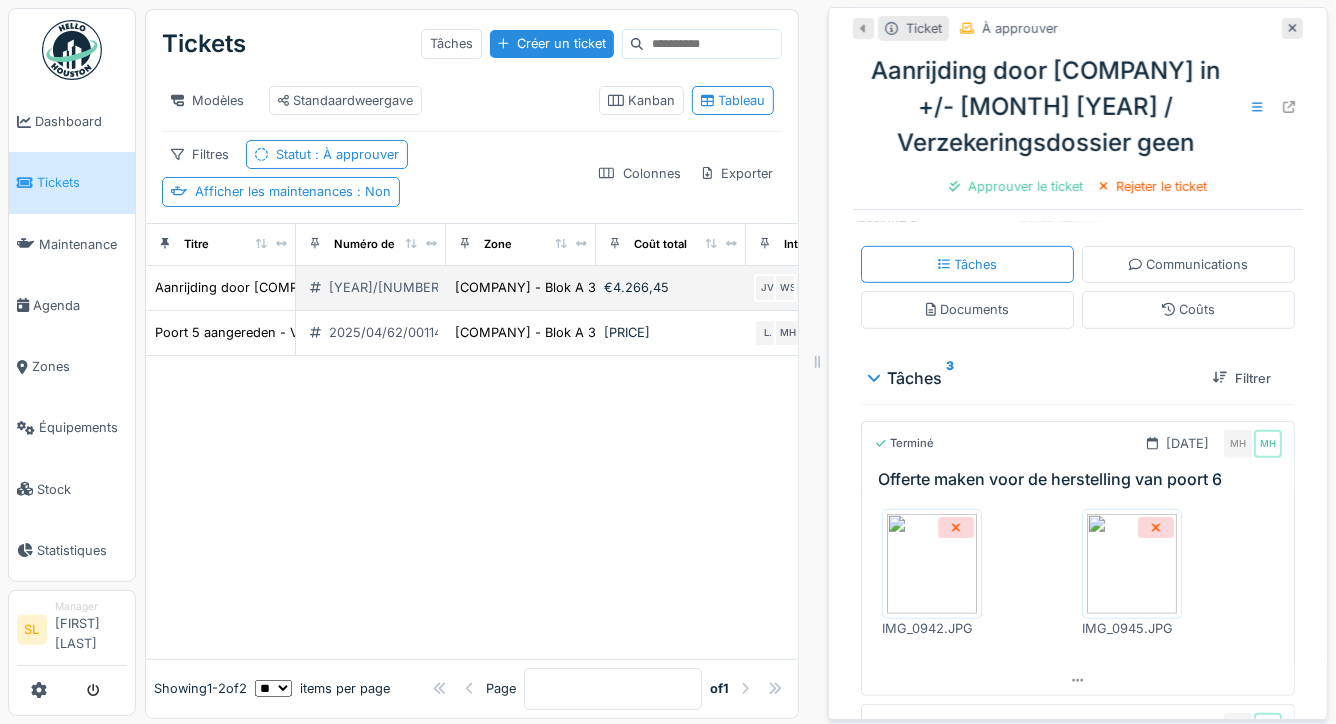 scroll, scrollTop: 360, scrollLeft: 0, axis: vertical 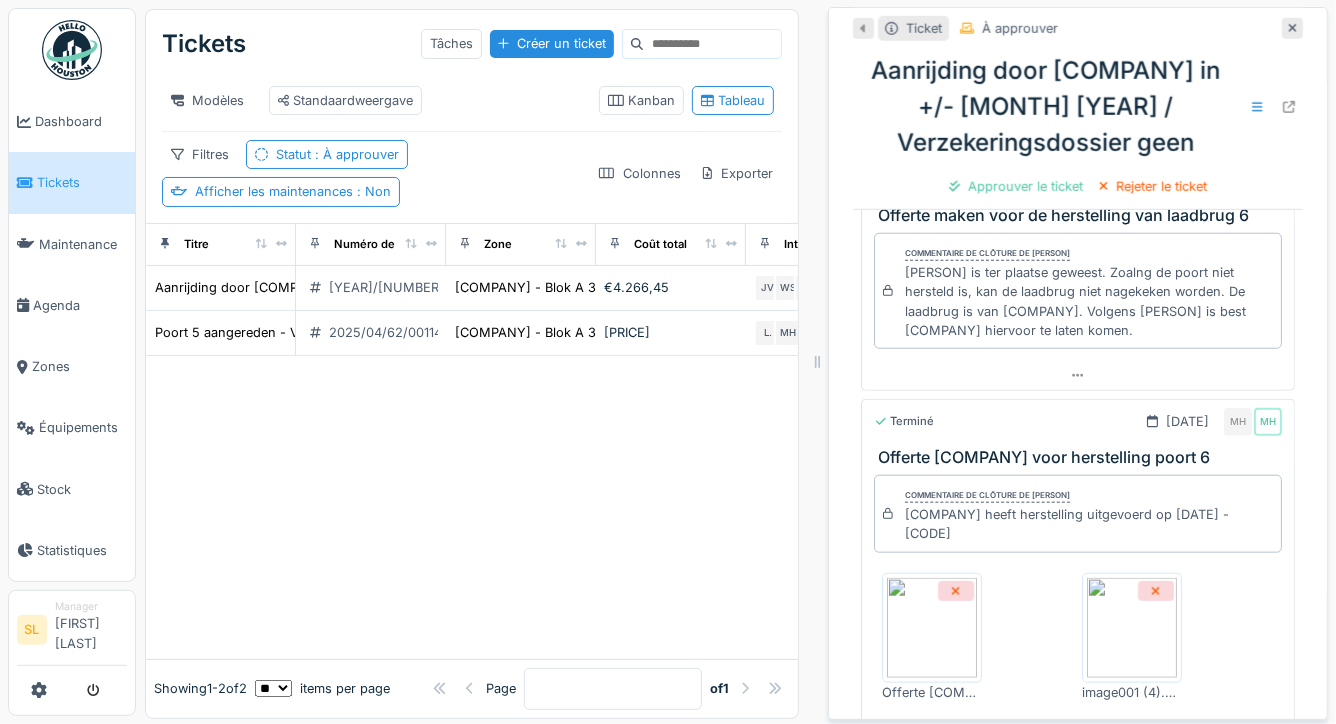 click at bounding box center (932, 17) 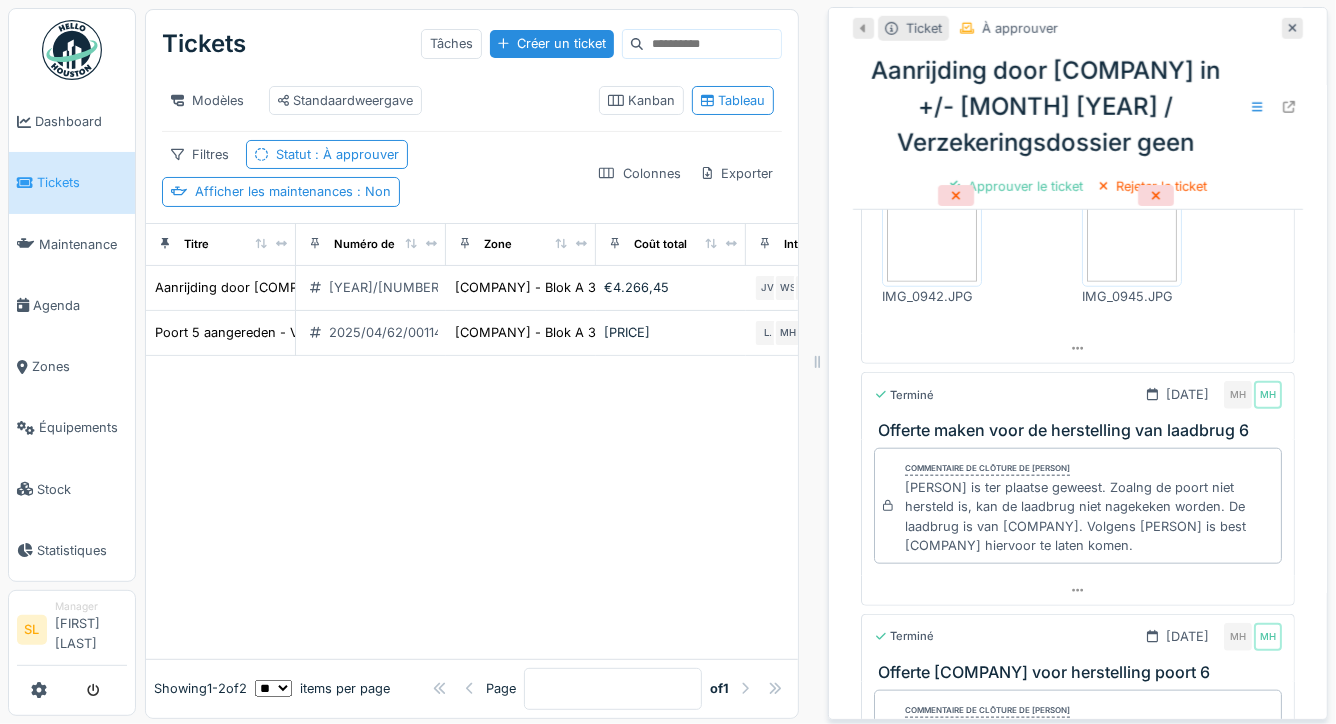 scroll, scrollTop: 0, scrollLeft: 0, axis: both 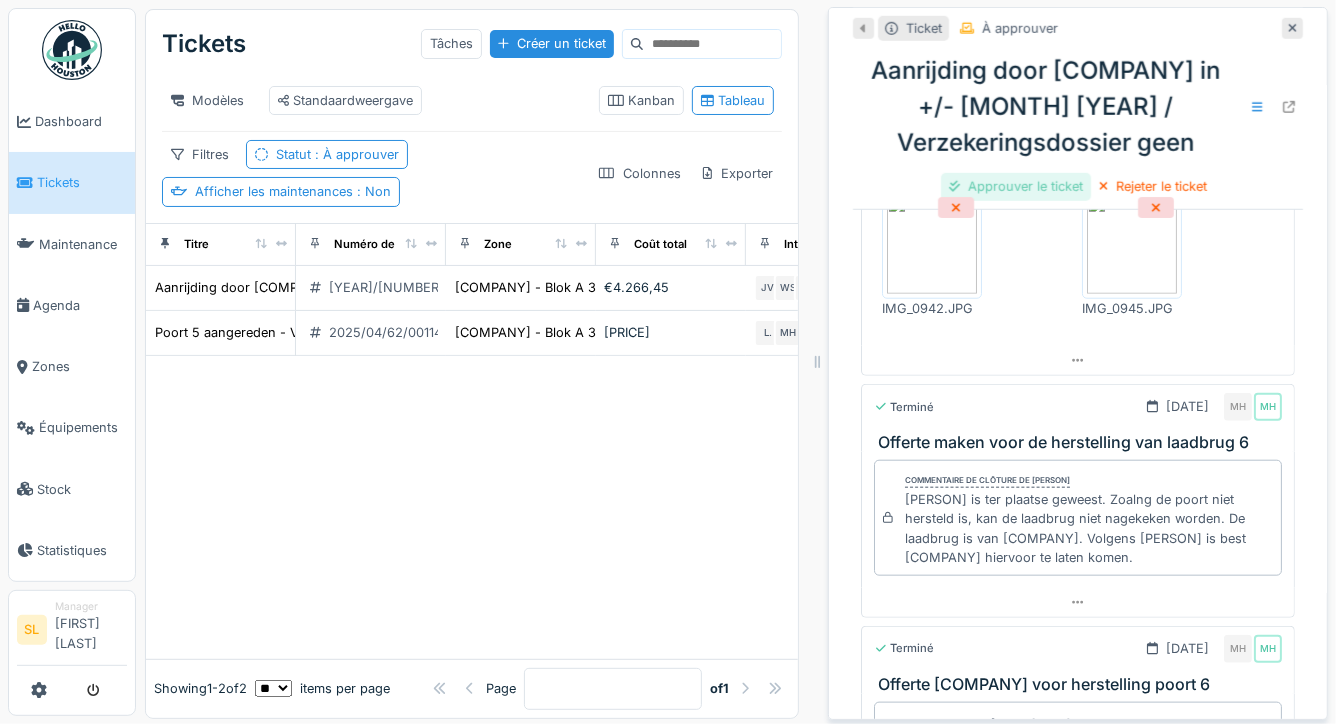 click on "Approuver le ticket" at bounding box center [1016, 186] 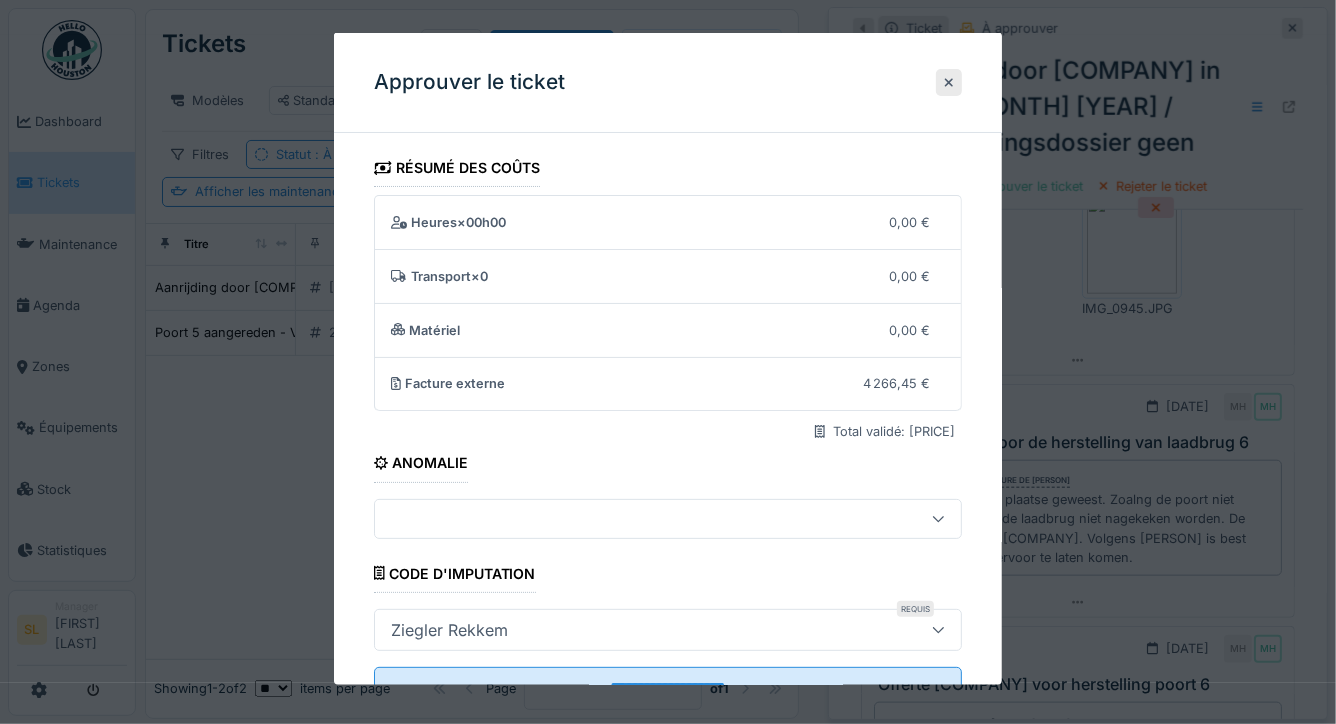 scroll, scrollTop: 78, scrollLeft: 0, axis: vertical 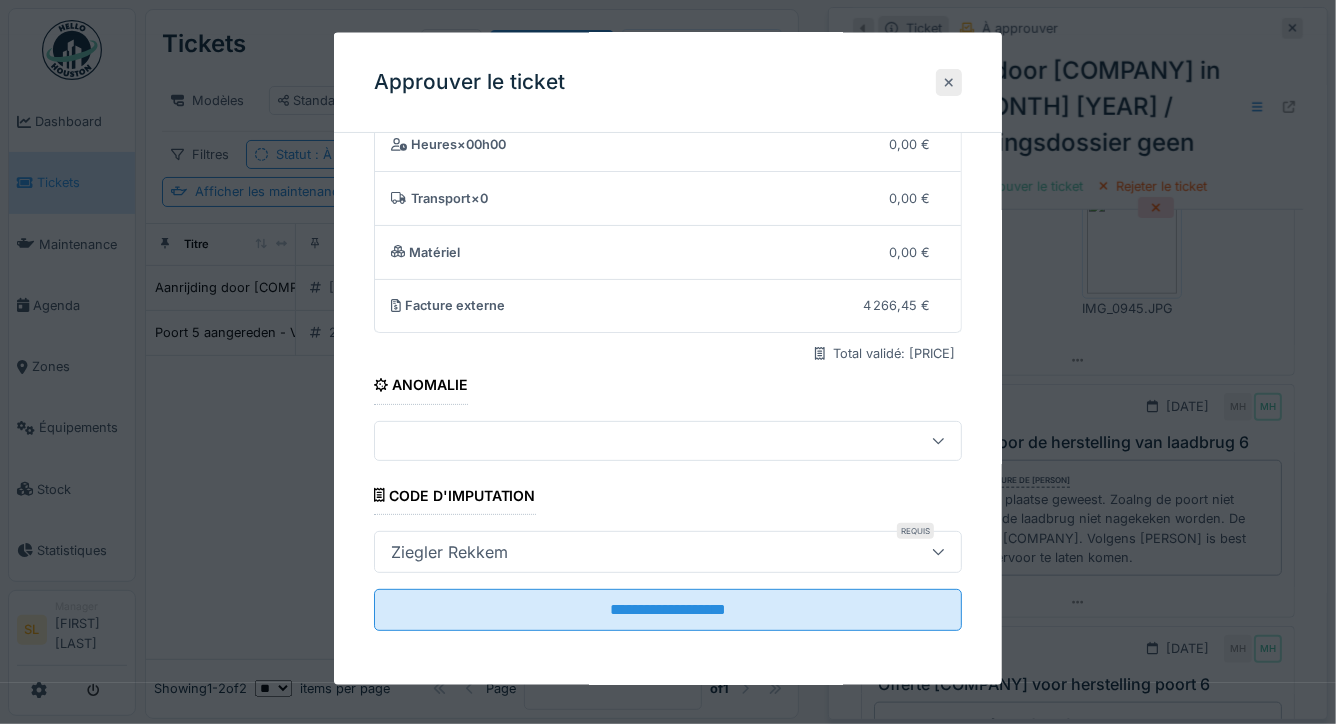 click at bounding box center [949, 81] 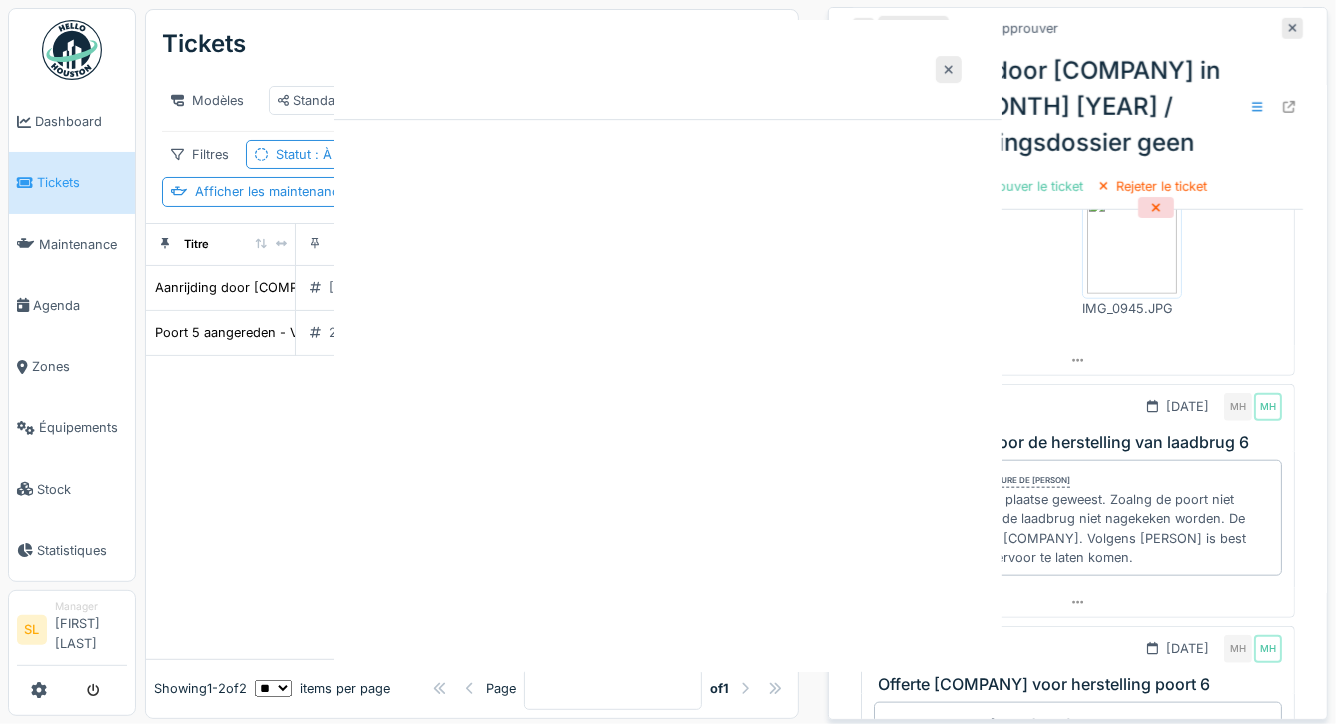 scroll, scrollTop: 0, scrollLeft: 0, axis: both 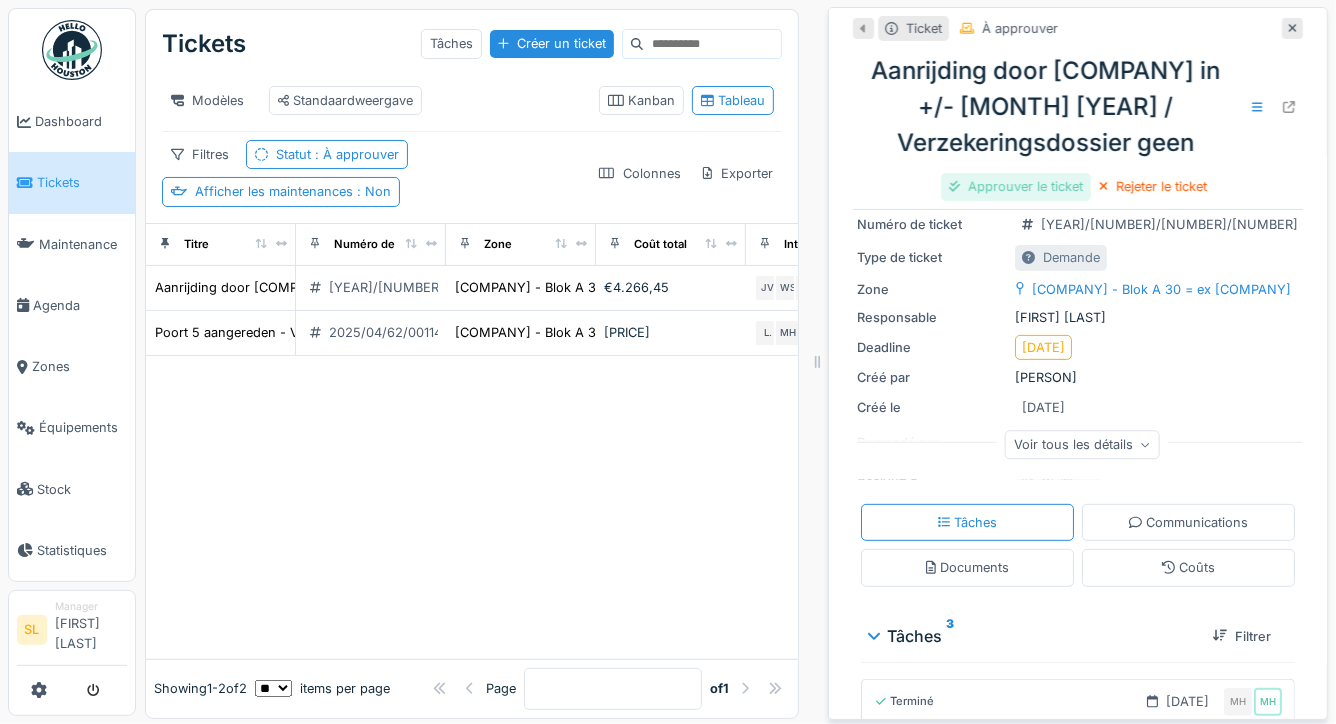 click on "Approuver le ticket" at bounding box center [1016, 186] 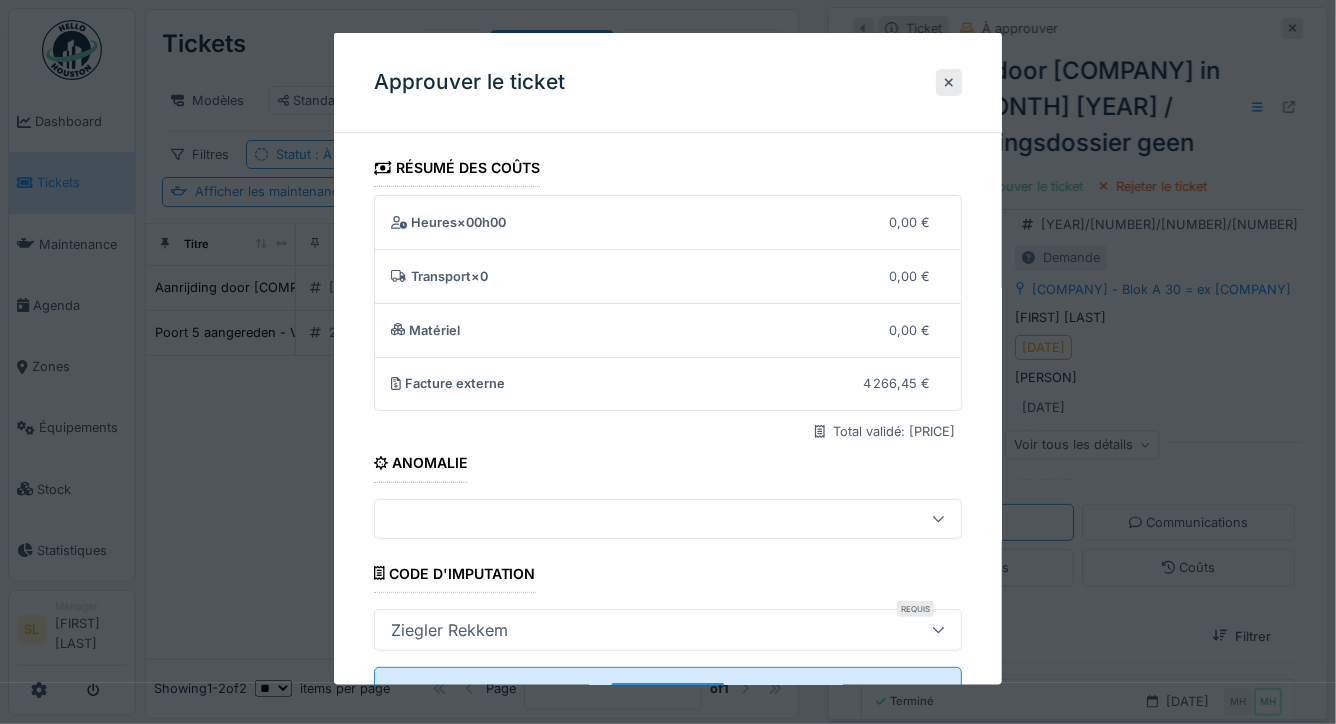 scroll, scrollTop: 78, scrollLeft: 0, axis: vertical 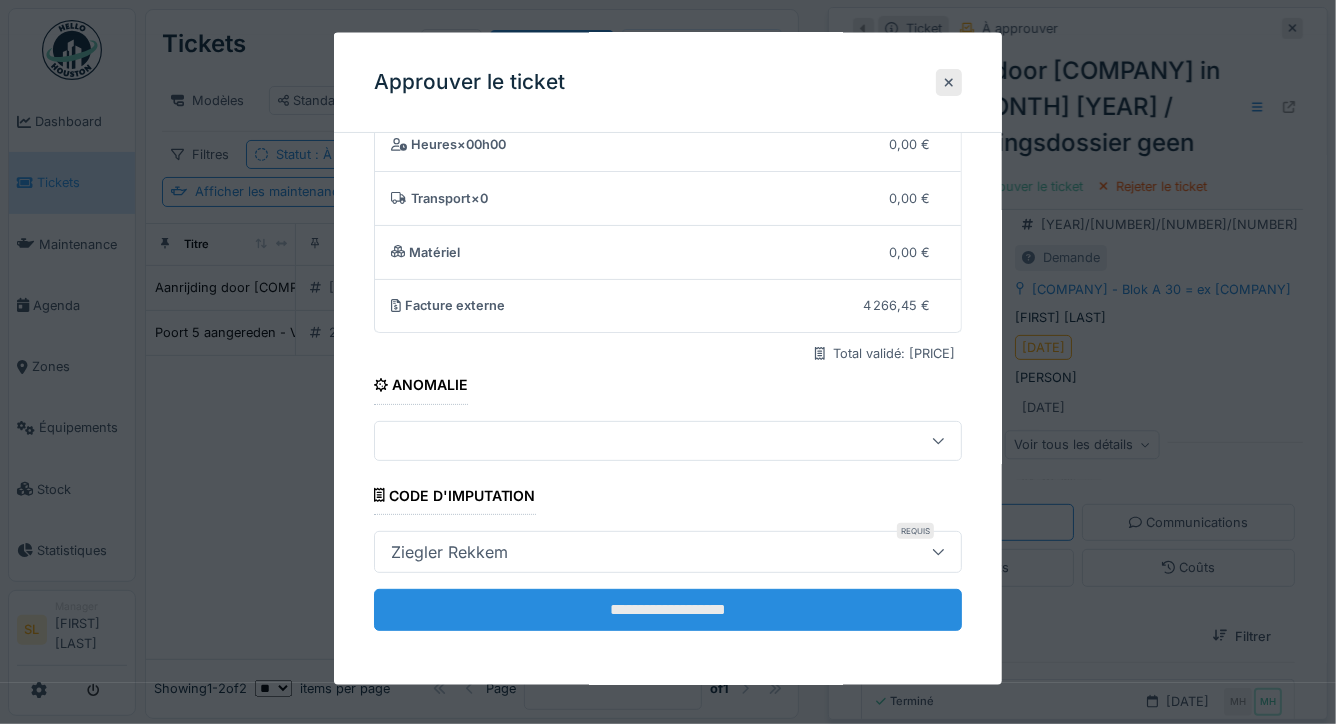 click on "**********" at bounding box center [668, 609] 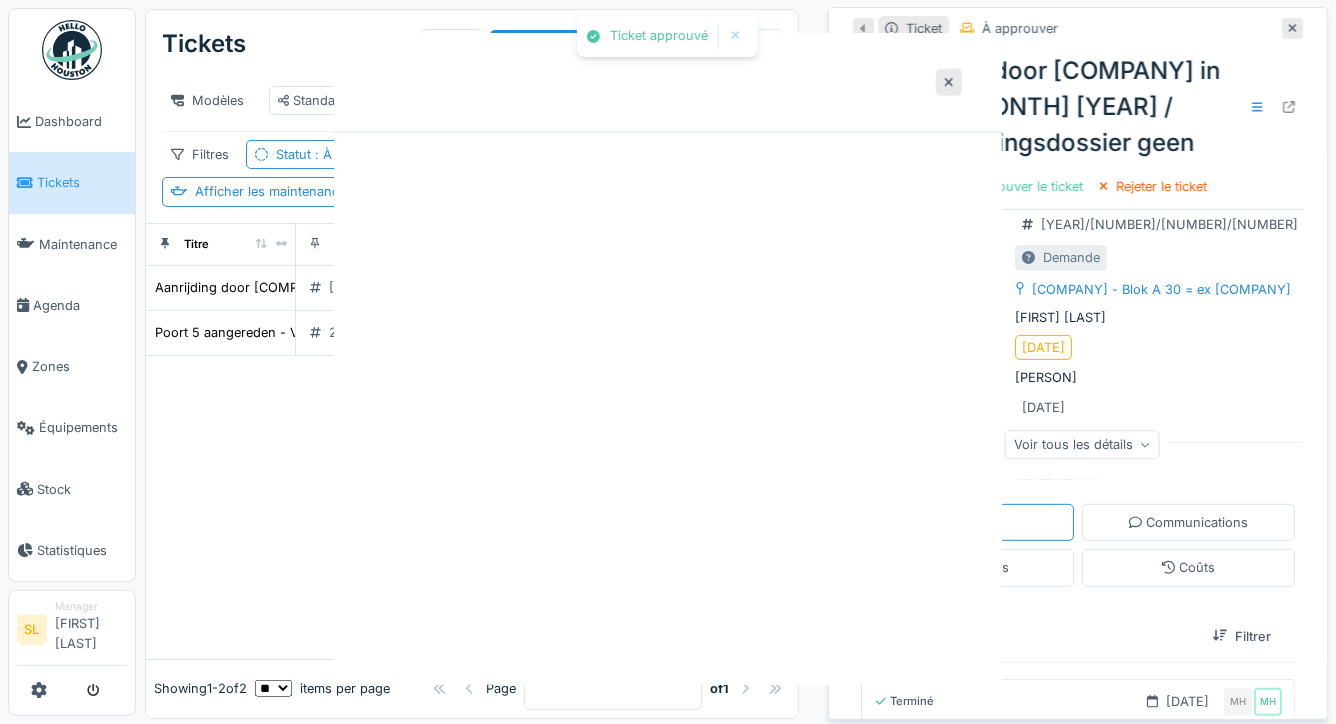 scroll, scrollTop: 0, scrollLeft: 0, axis: both 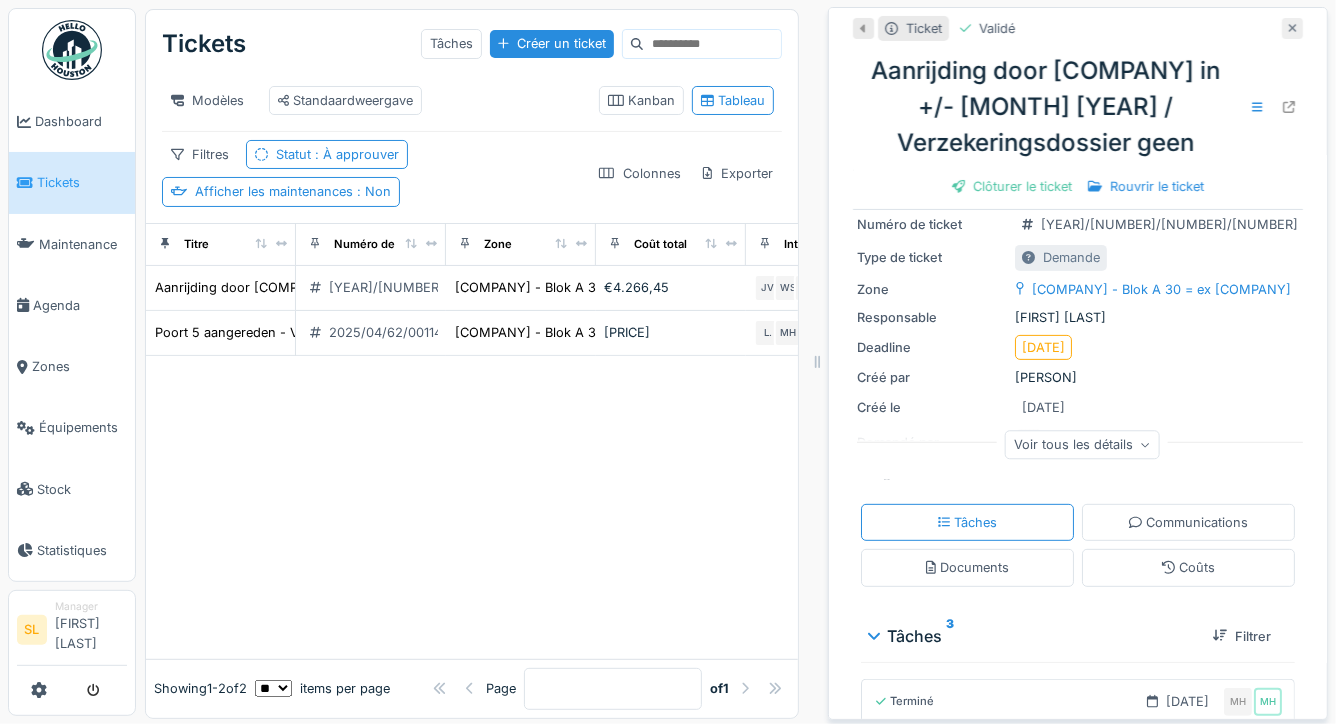 click at bounding box center [1292, 28] 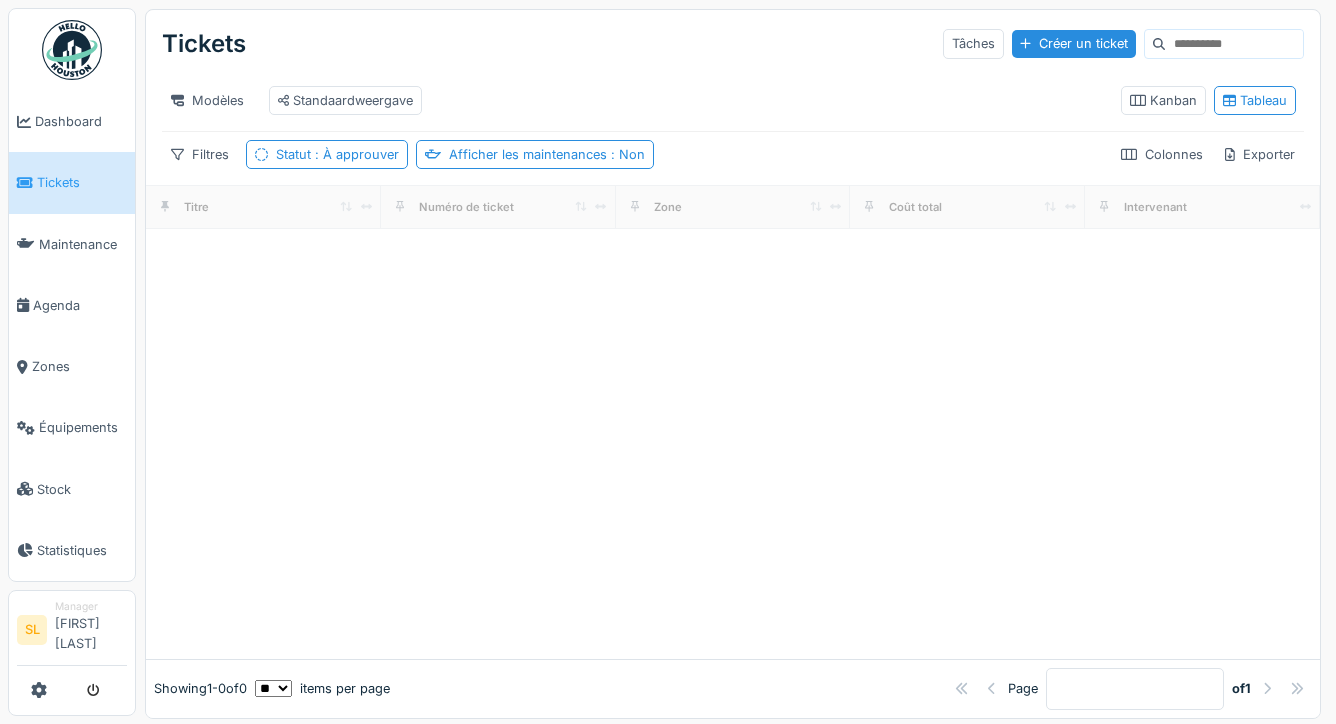scroll, scrollTop: 0, scrollLeft: 0, axis: both 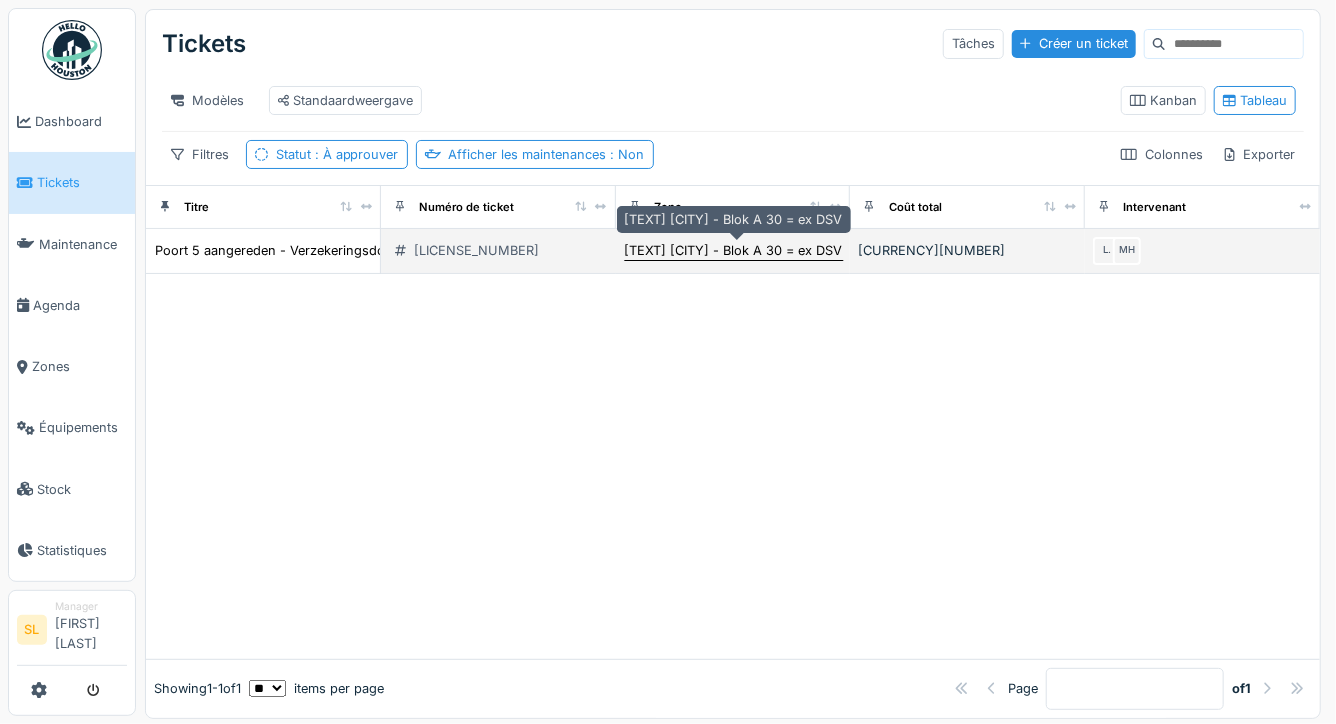 click on "Ziegler Rekkem - Blok A 30 = ex DSV" at bounding box center (734, 250) 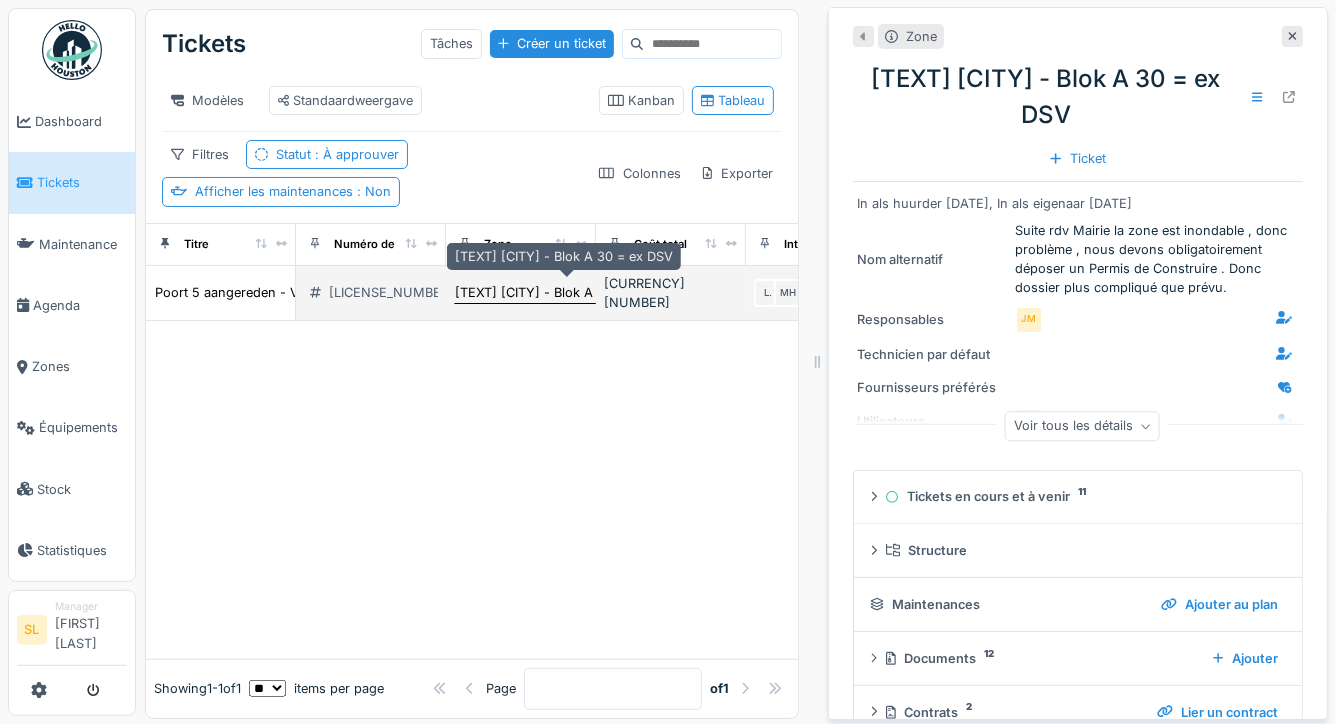 click on "Ziegler Rekkem - Blok A 30 = ex DSV" at bounding box center [564, 292] 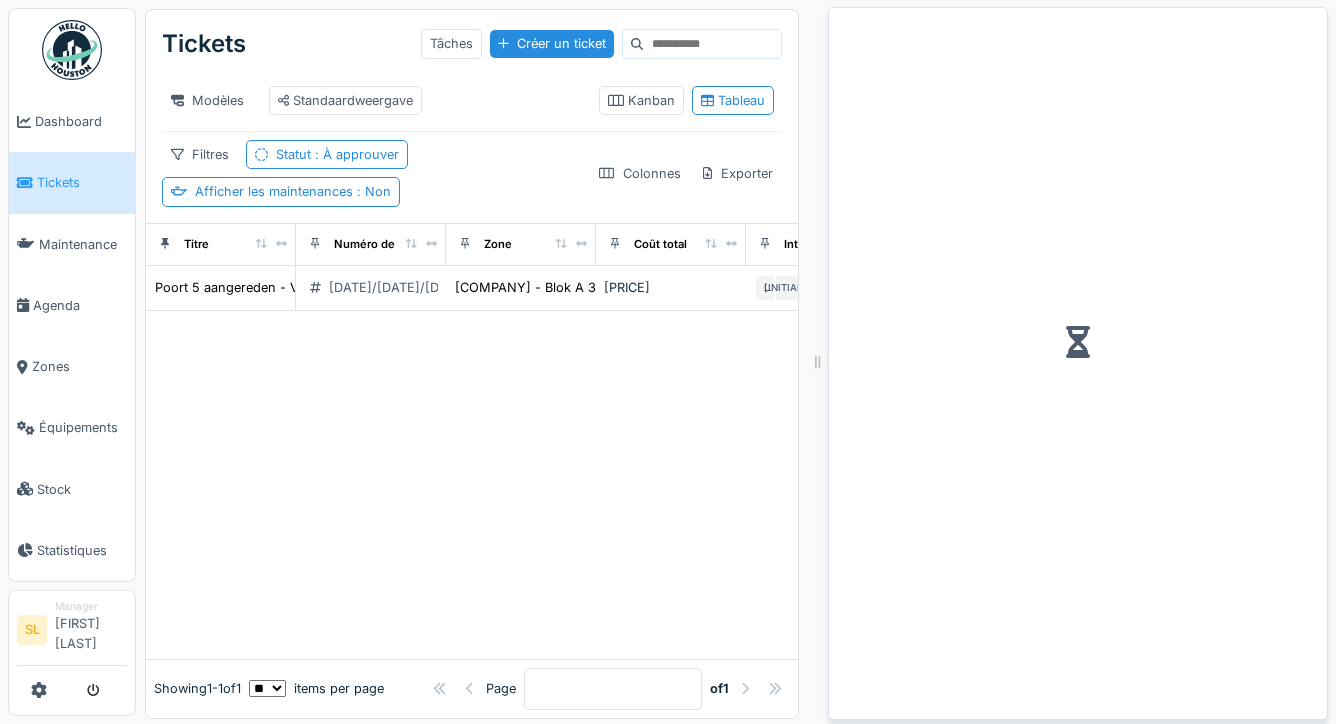 scroll, scrollTop: 0, scrollLeft: 0, axis: both 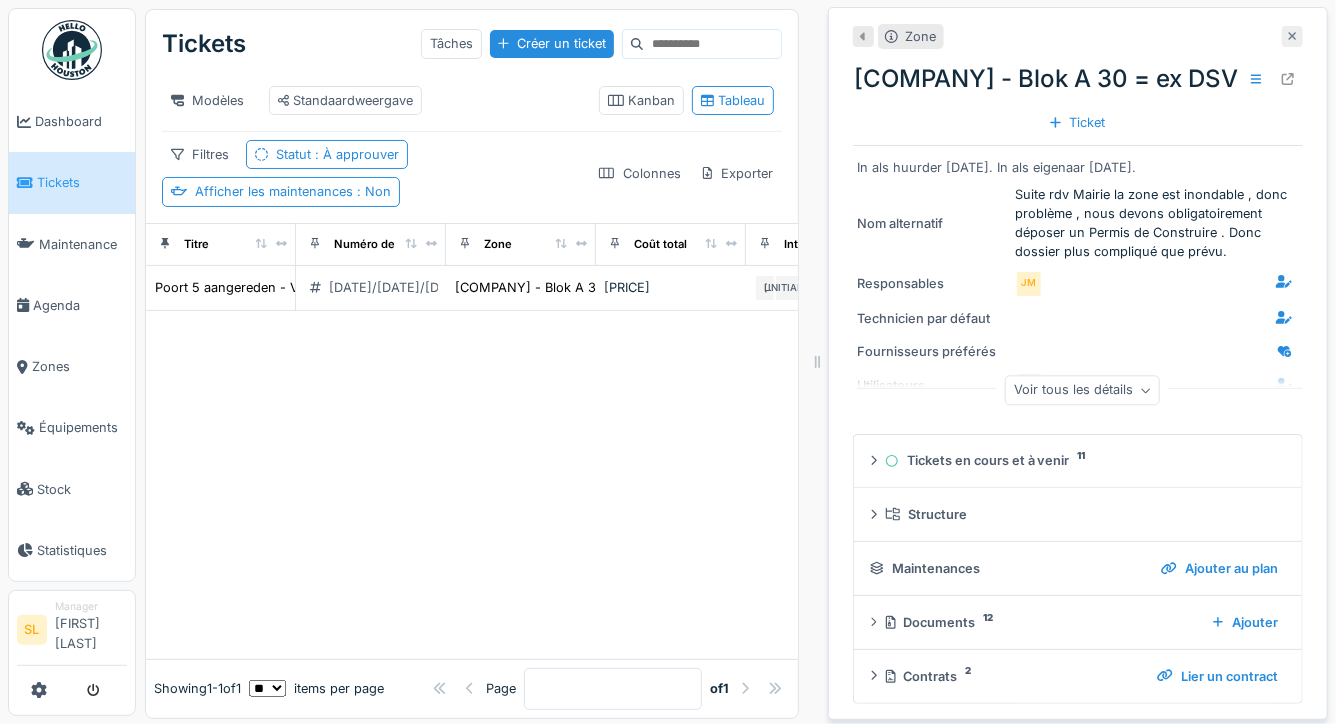 click at bounding box center [1292, 36] 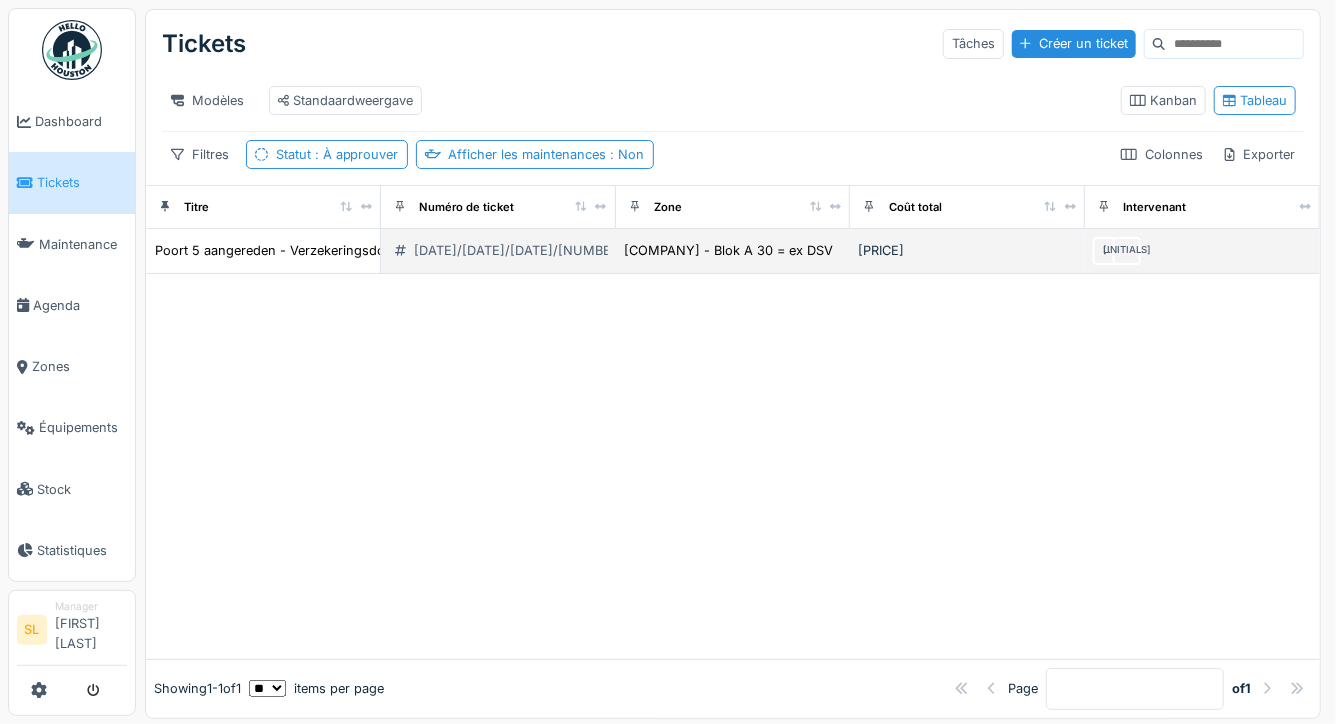 click on "[NUMBER]/[DATE]/[NUMBER]/[NUMBER]" at bounding box center [519, 250] 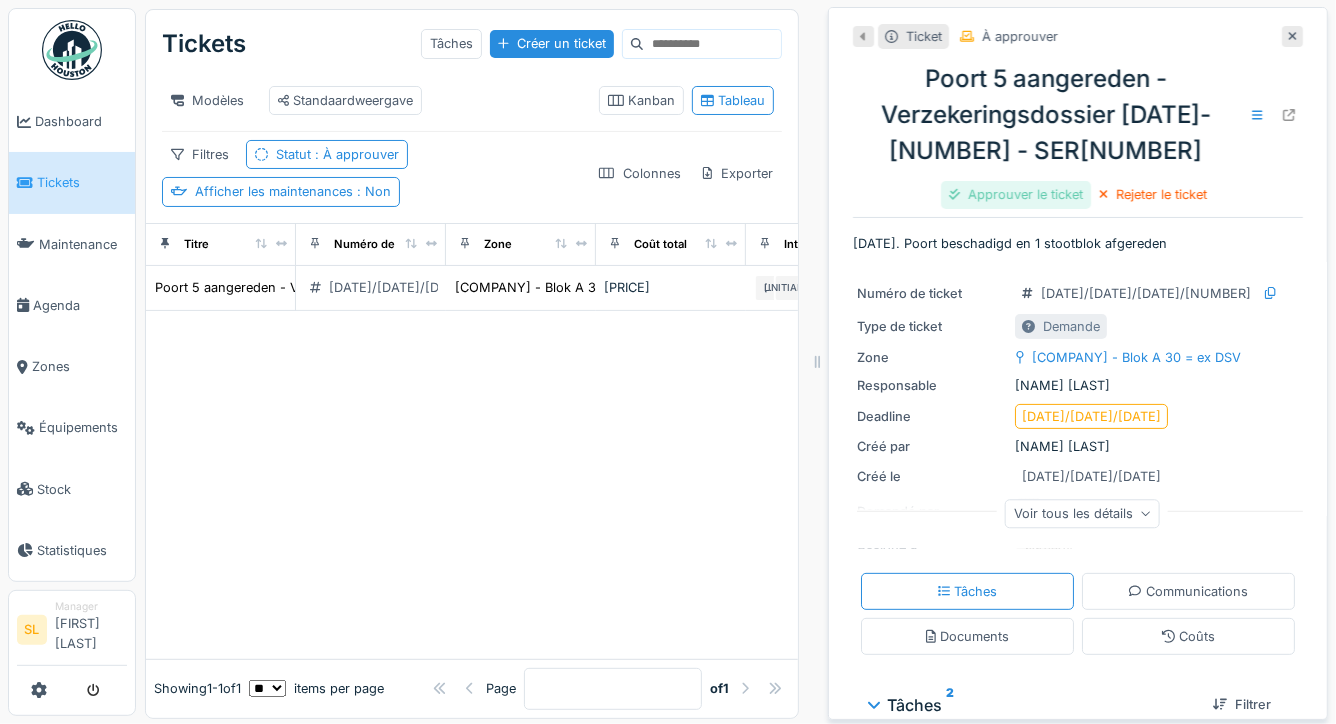 click on "Approuver le ticket" at bounding box center [1016, 194] 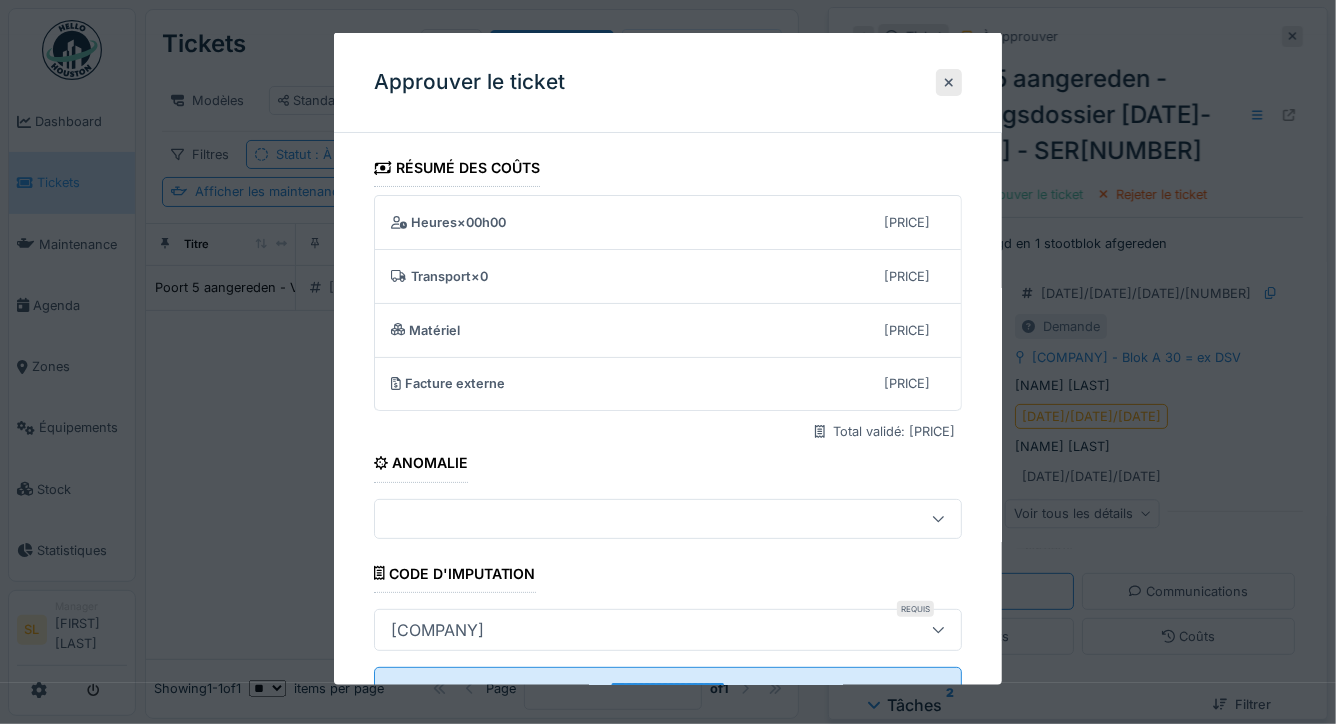scroll, scrollTop: 78, scrollLeft: 0, axis: vertical 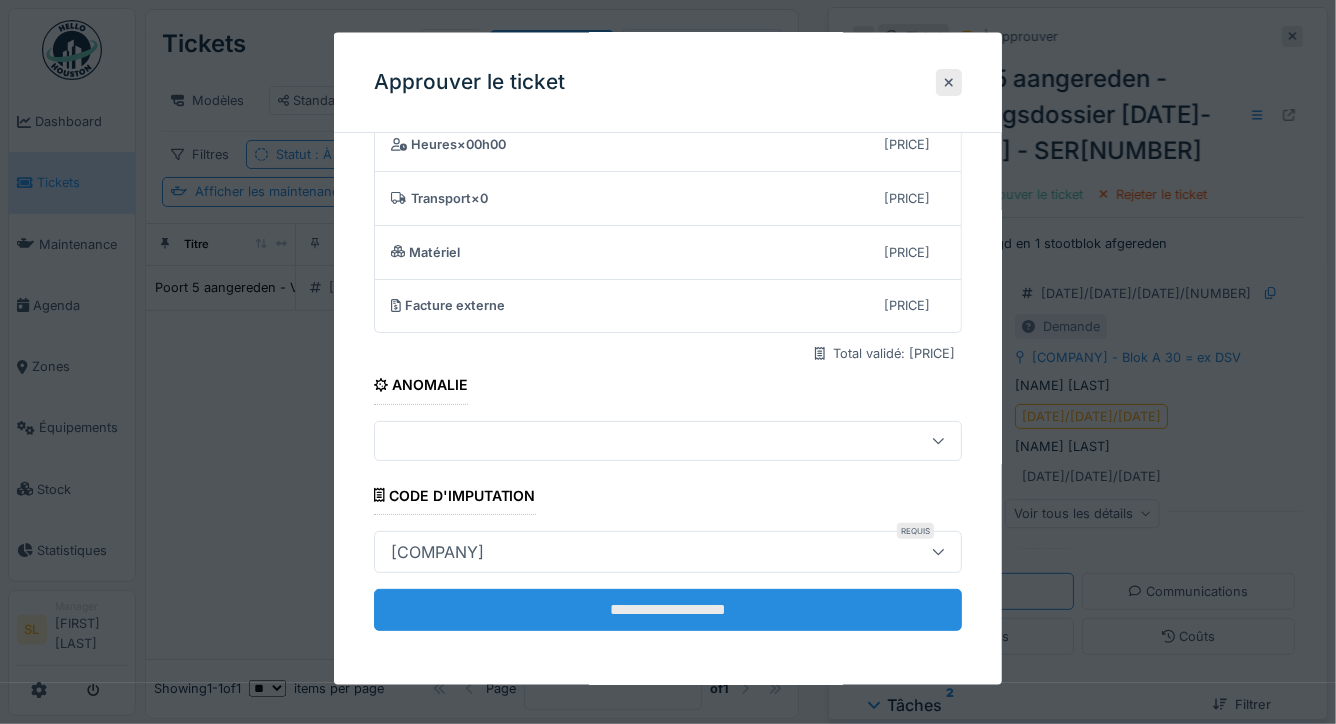click on "**********" at bounding box center [668, 609] 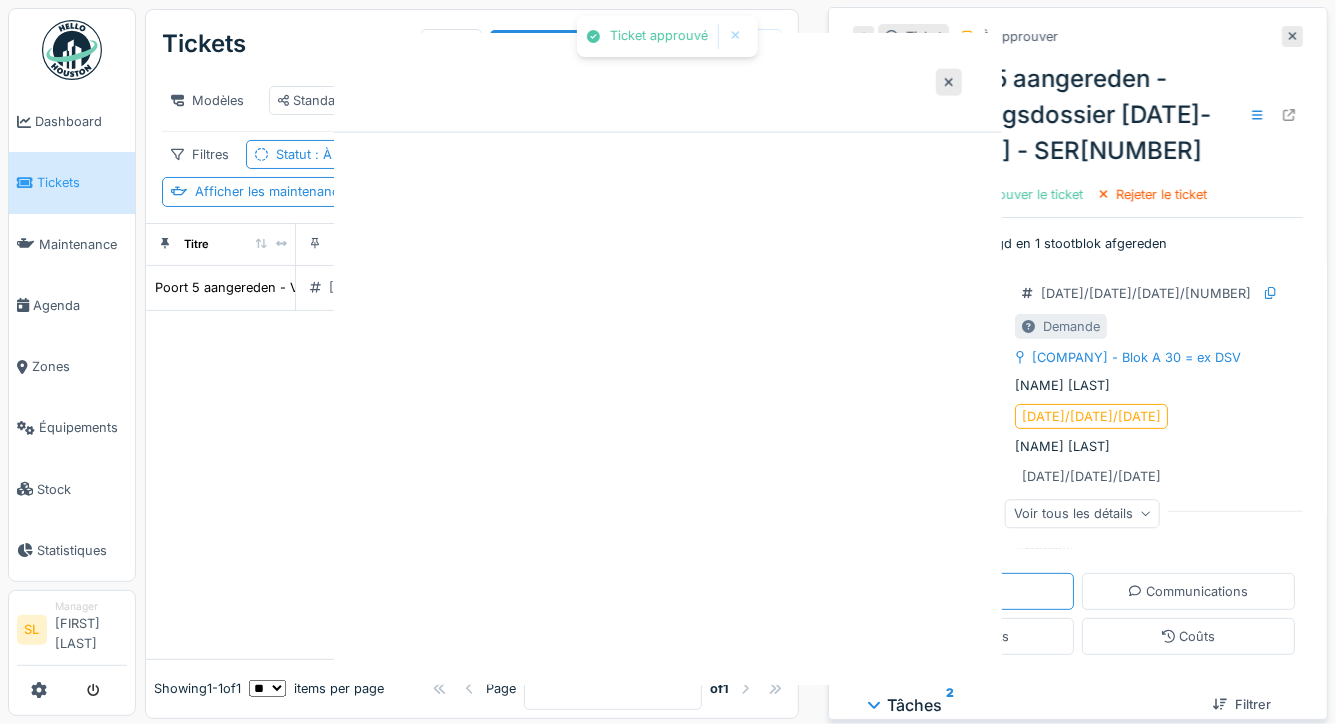 scroll, scrollTop: 0, scrollLeft: 0, axis: both 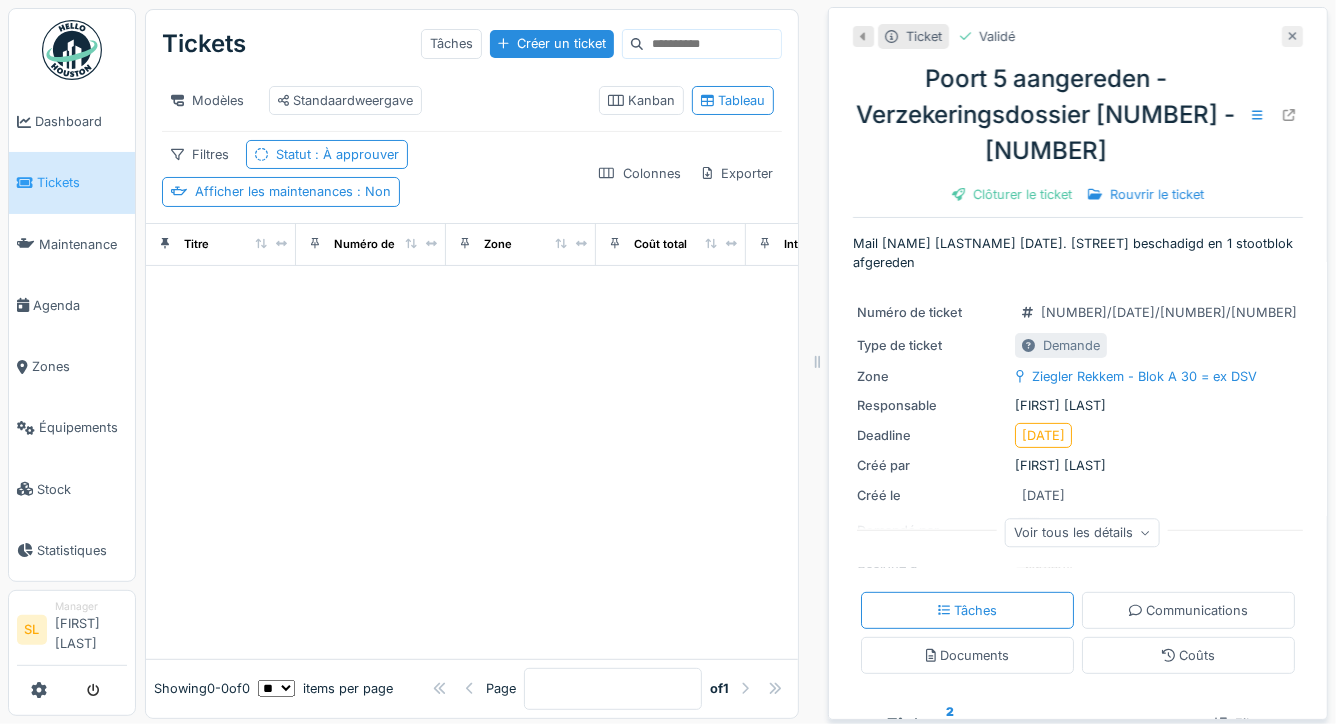 click at bounding box center [1292, 36] 